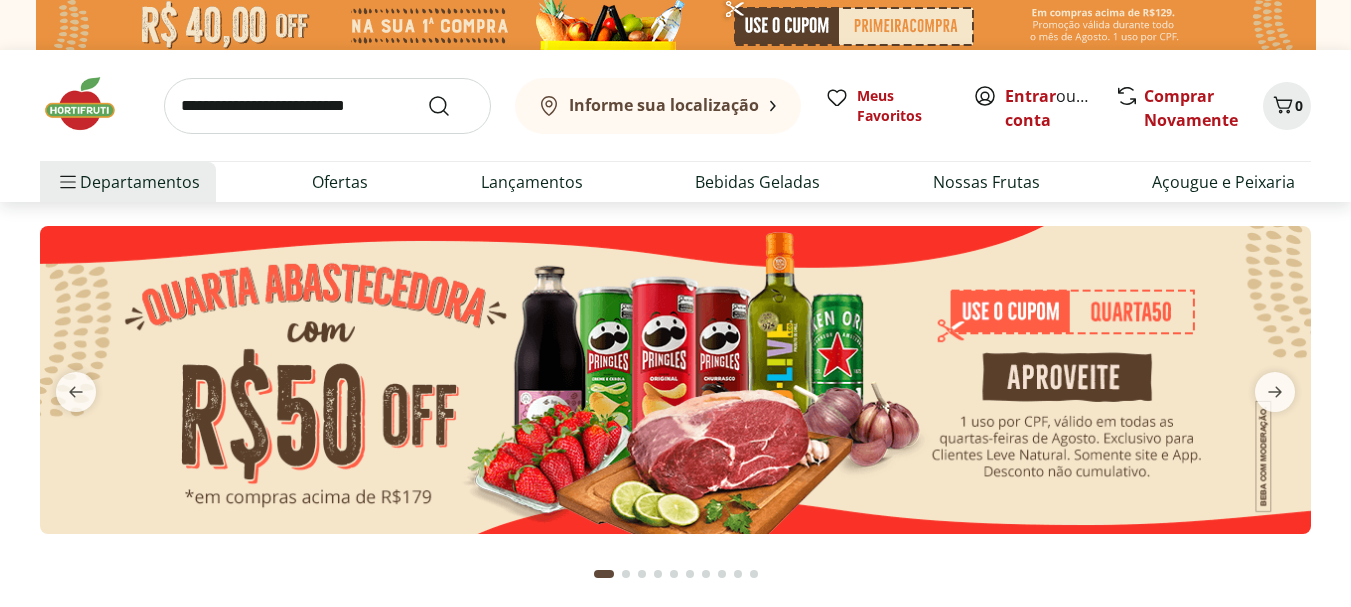 scroll, scrollTop: 0, scrollLeft: 0, axis: both 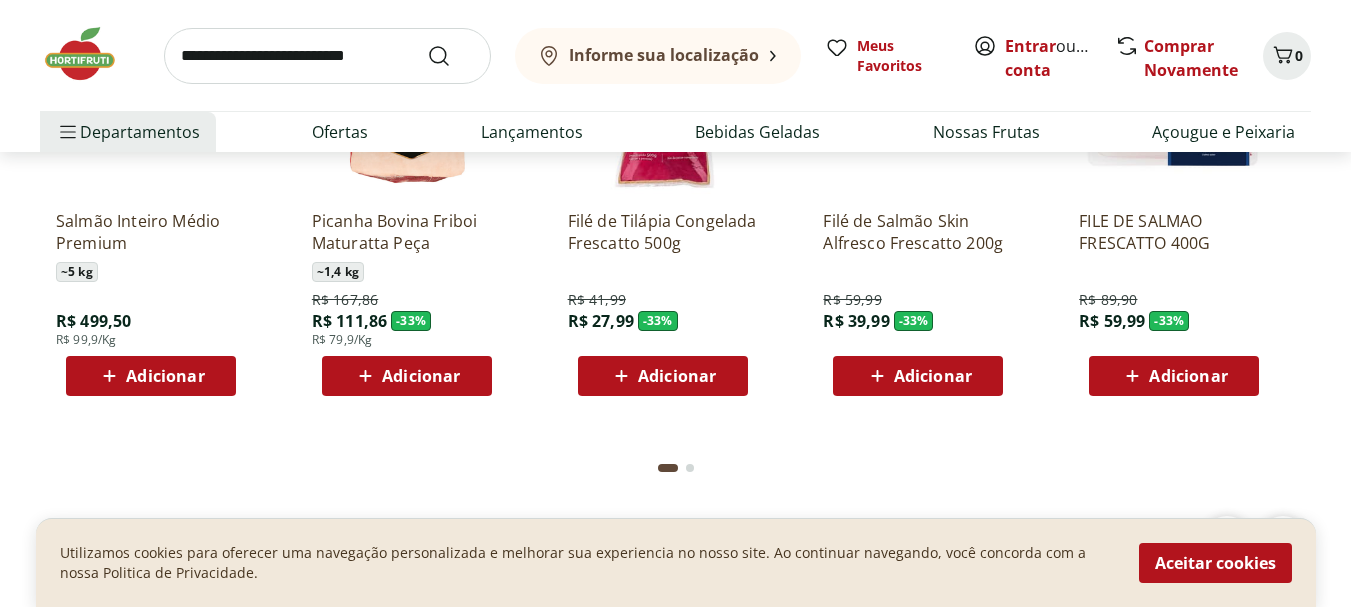 click on "Adicionar" at bounding box center [677, -208] 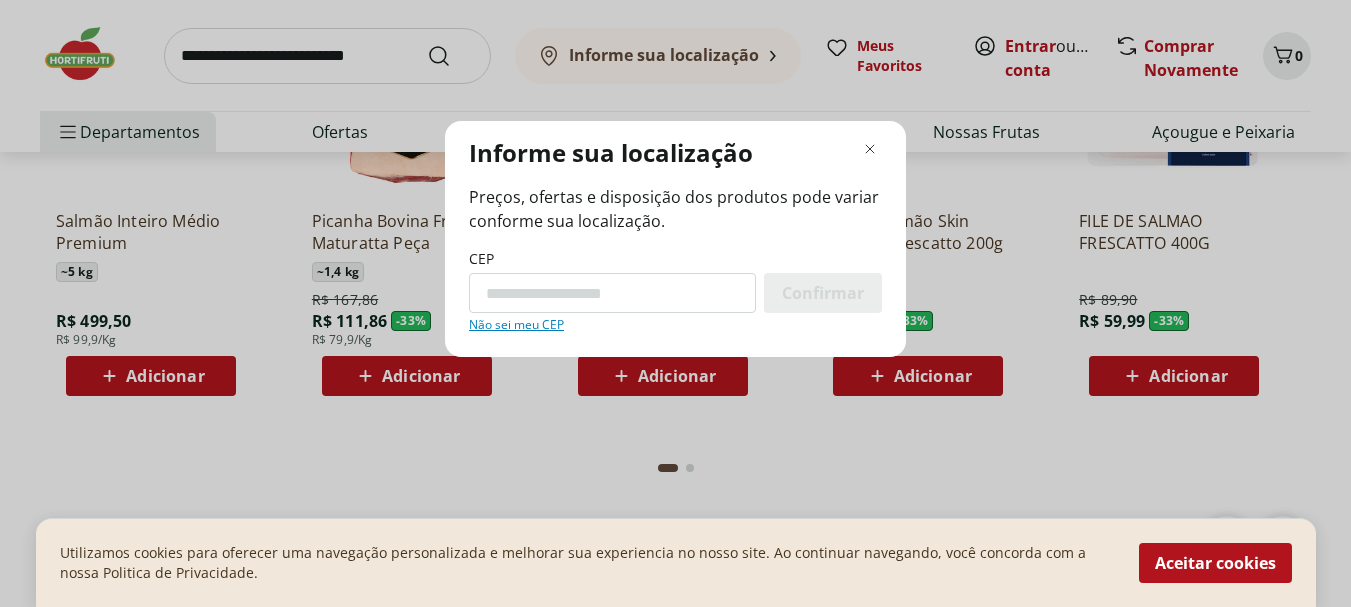scroll, scrollTop: 2405, scrollLeft: 0, axis: vertical 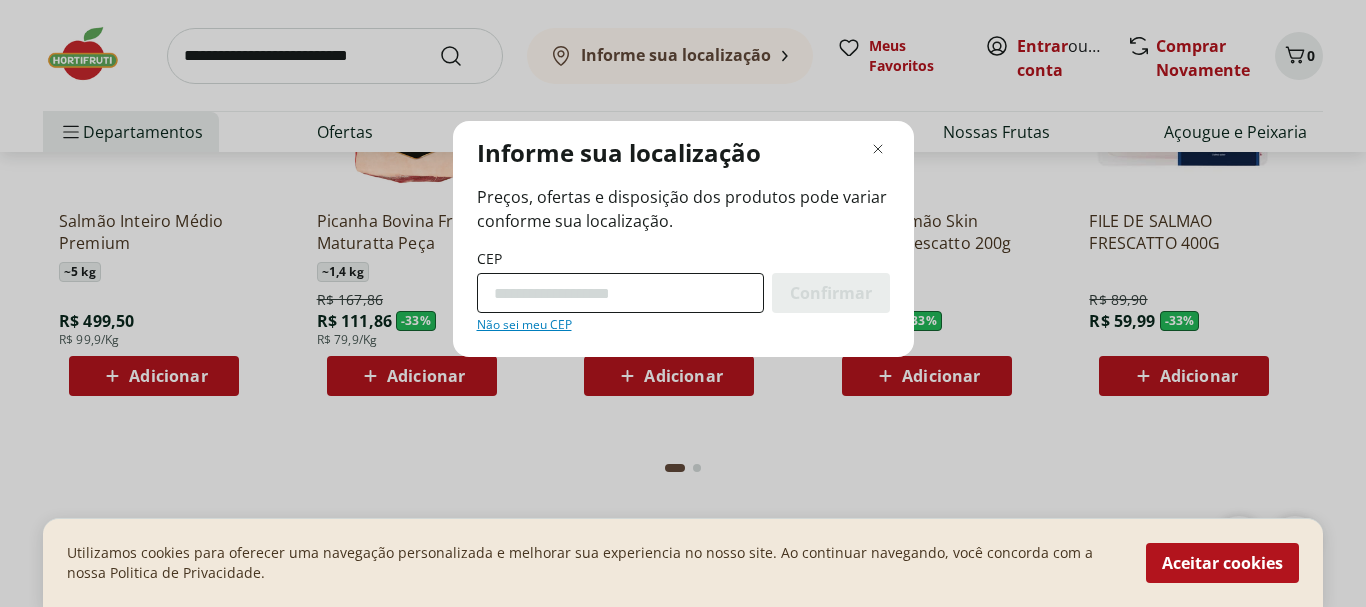 click on "CEP" at bounding box center (620, 293) 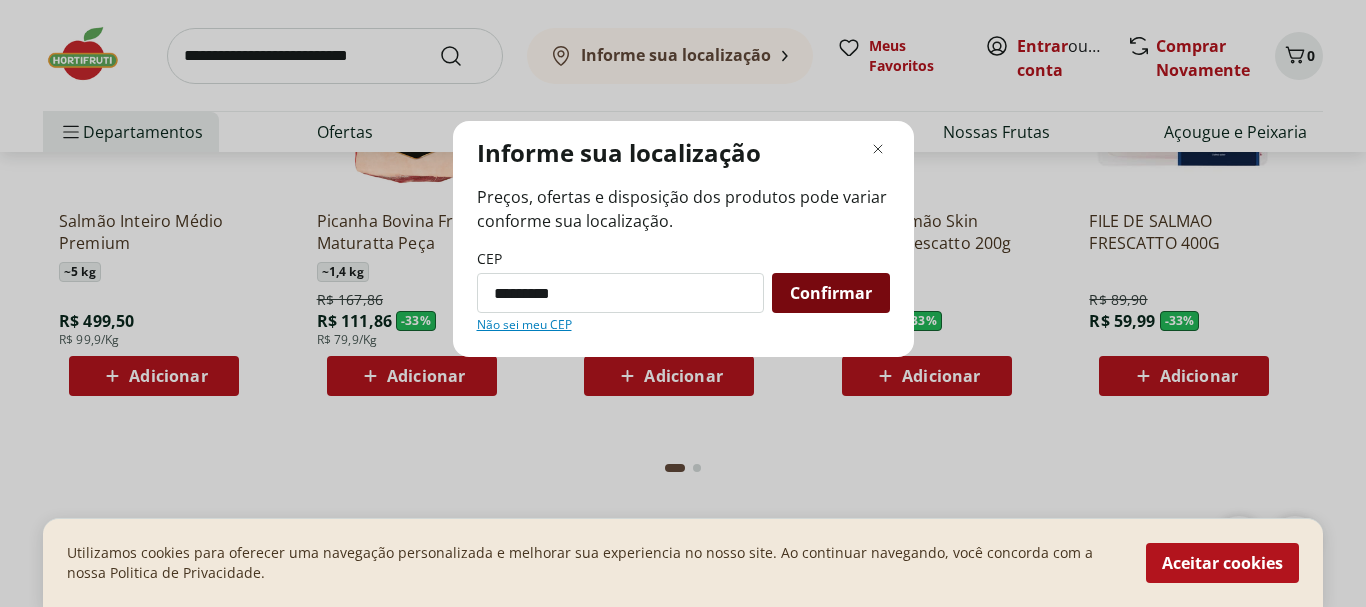 type on "*********" 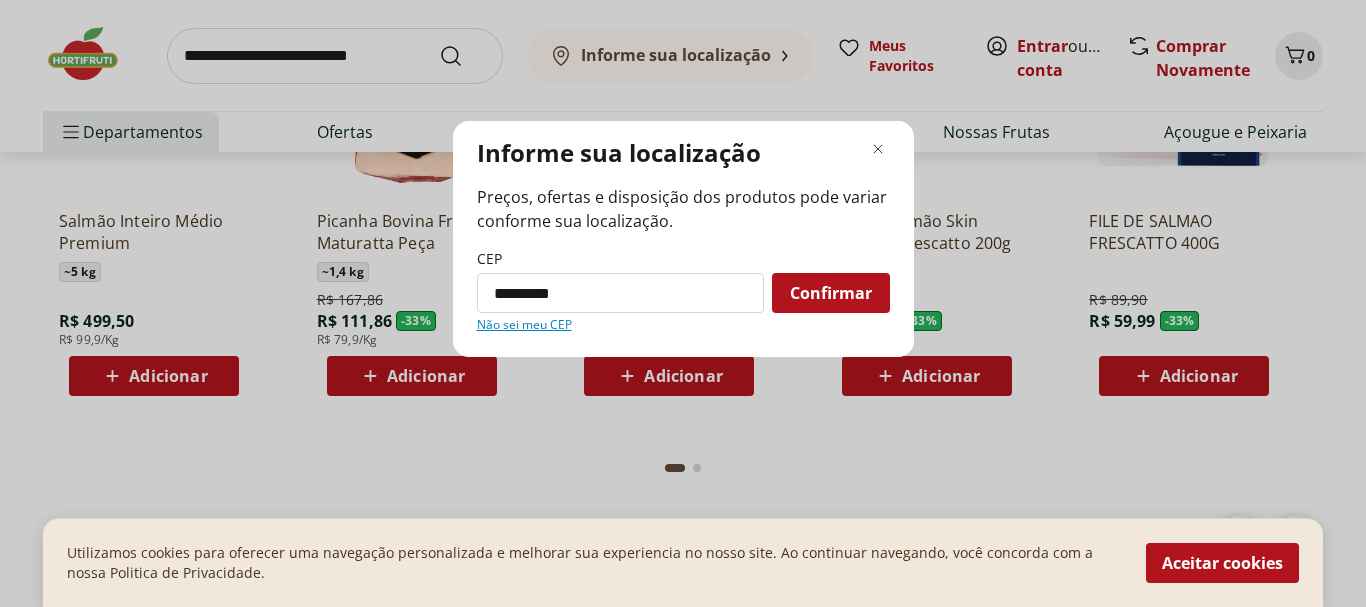 click on "Confirmar" at bounding box center (831, 293) 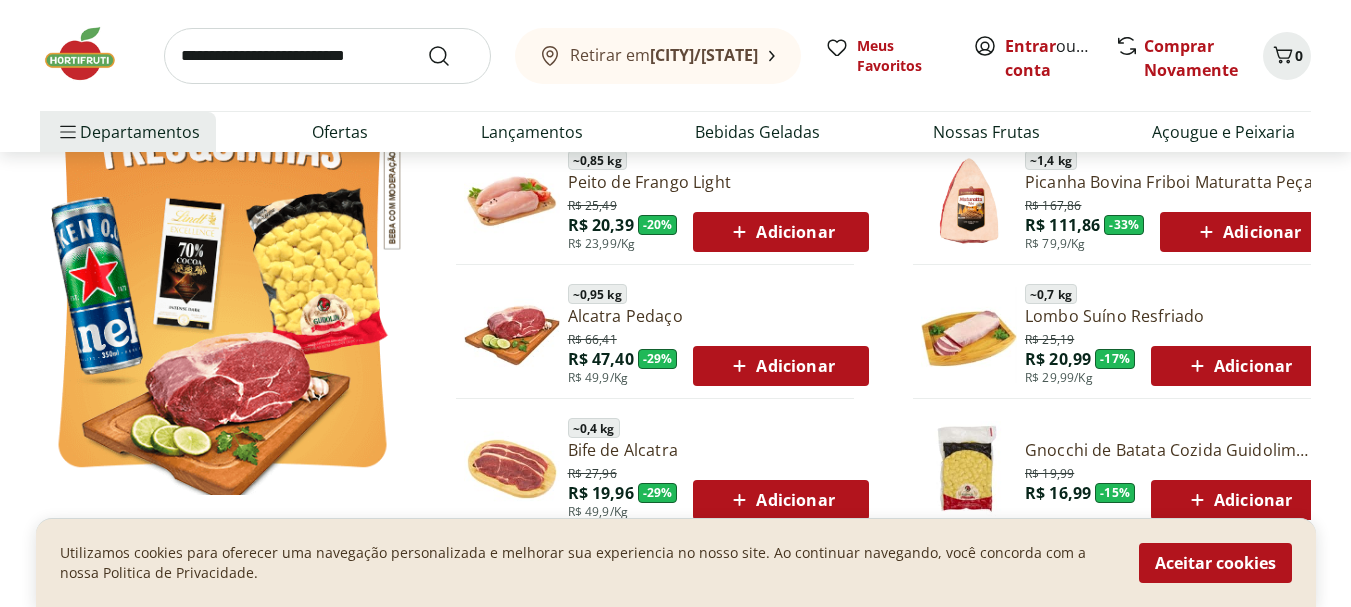 scroll, scrollTop: 1300, scrollLeft: 0, axis: vertical 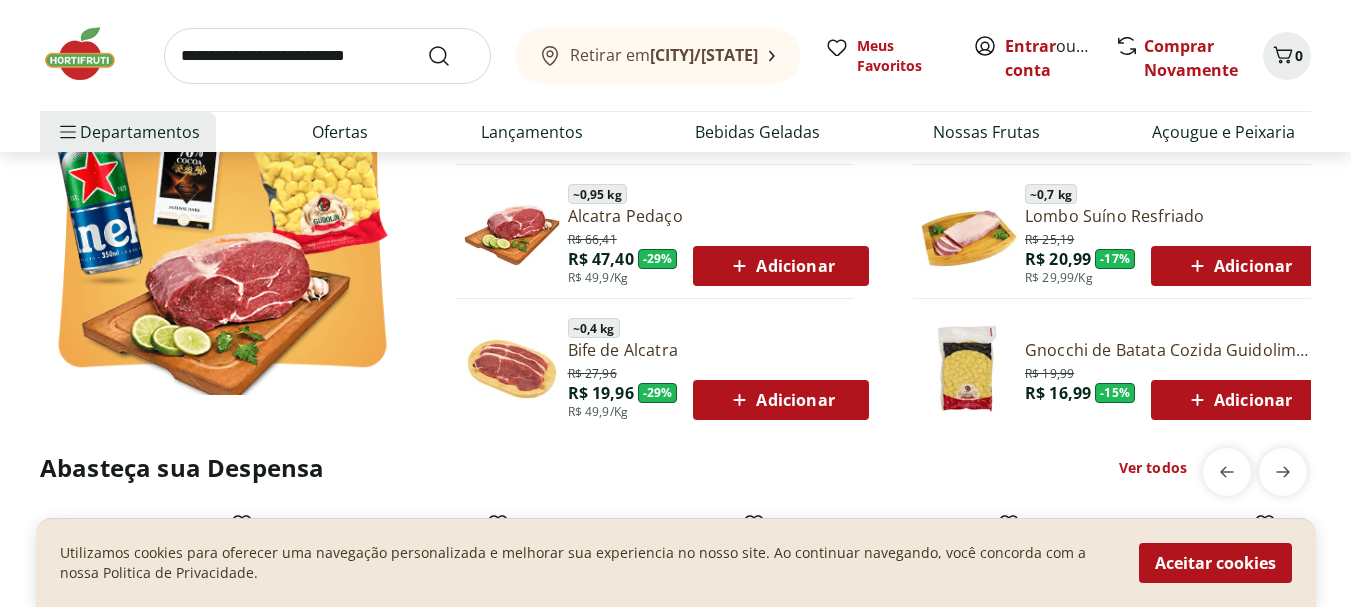 click on "Adicionar" at bounding box center [780, 400] 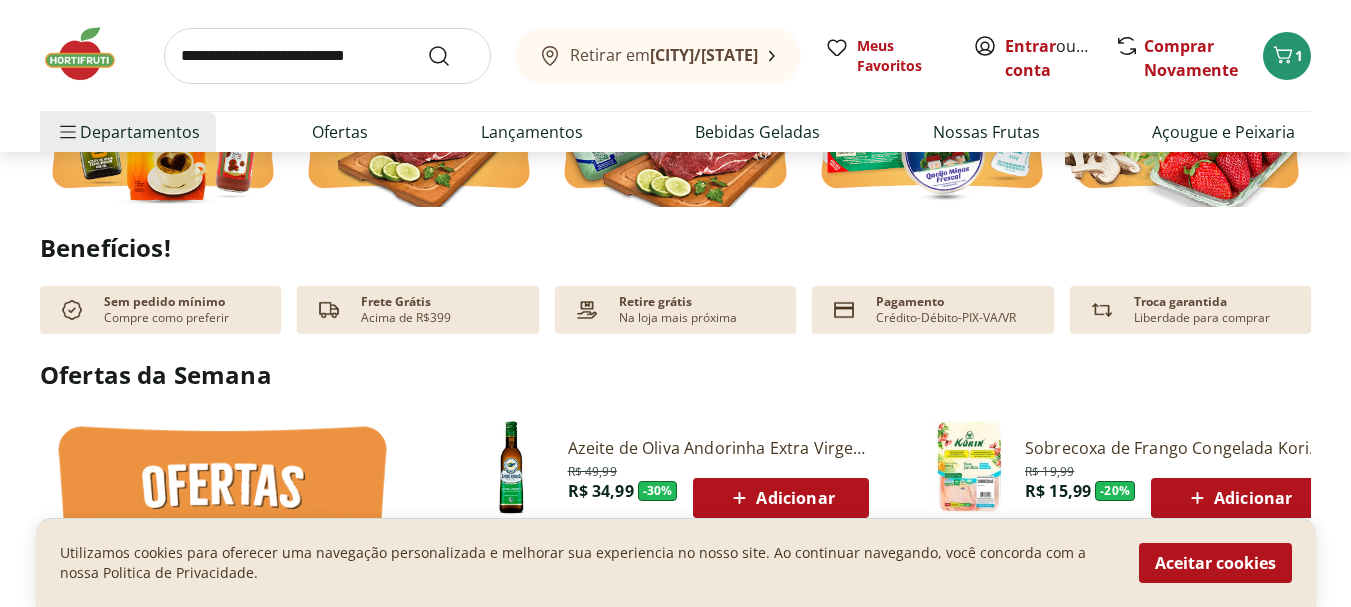 scroll, scrollTop: 0, scrollLeft: 0, axis: both 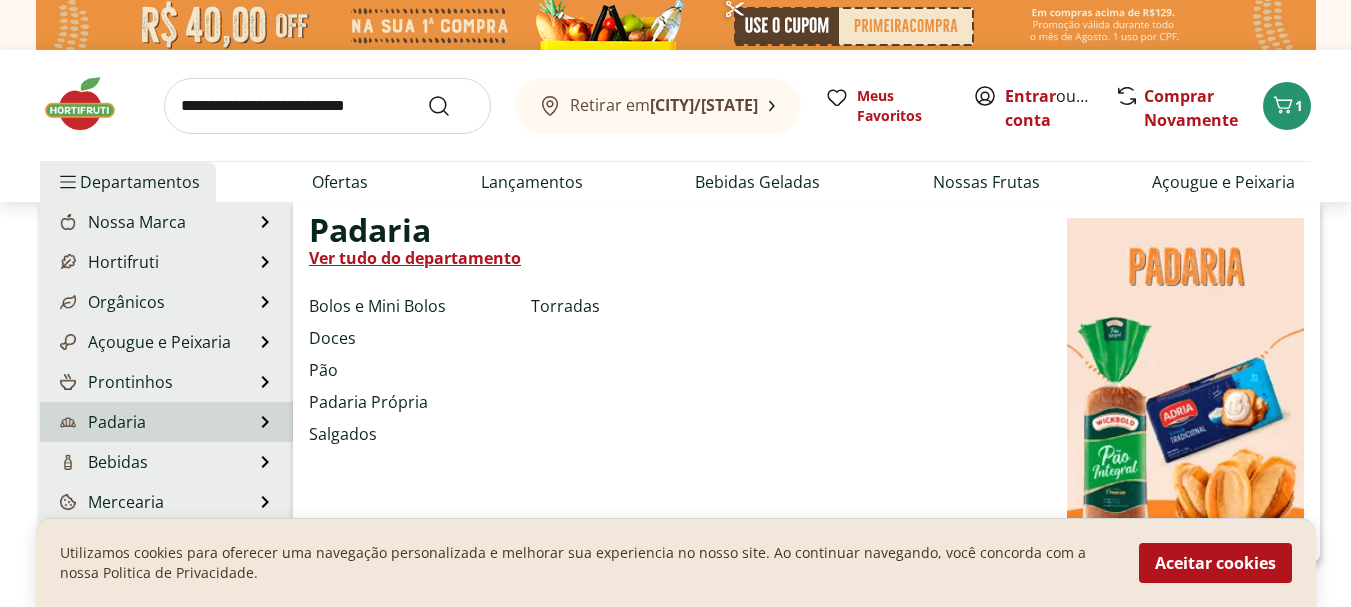 click on "Padaria" at bounding box center [101, 422] 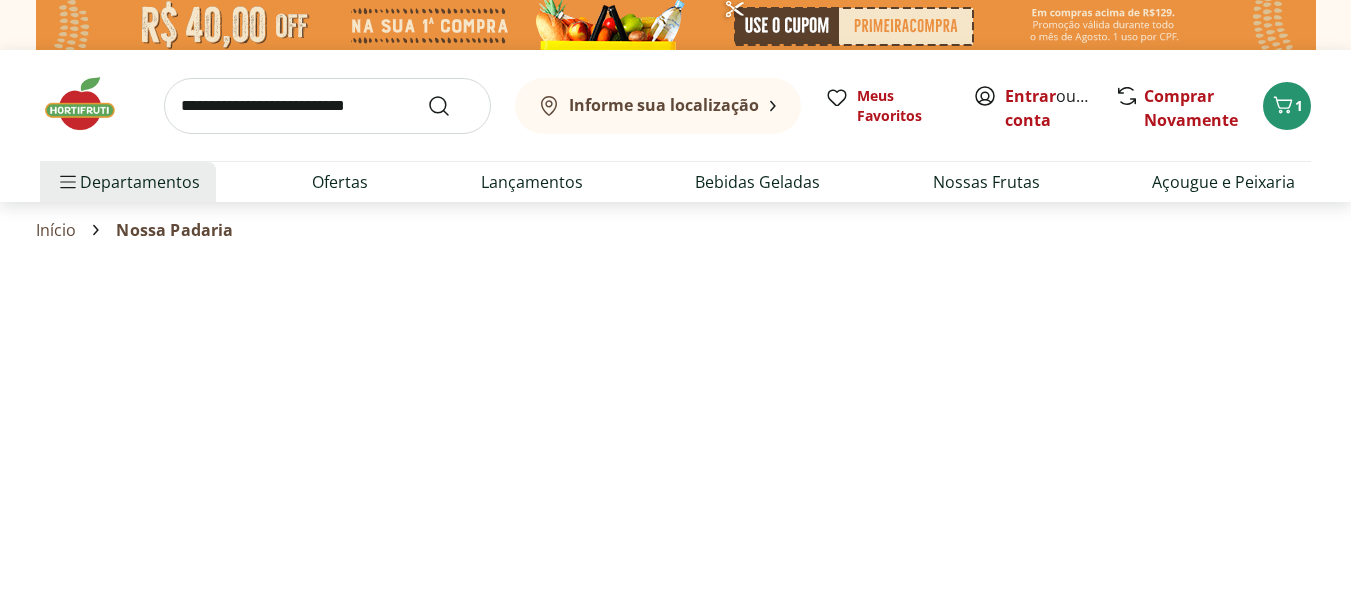 select on "**********" 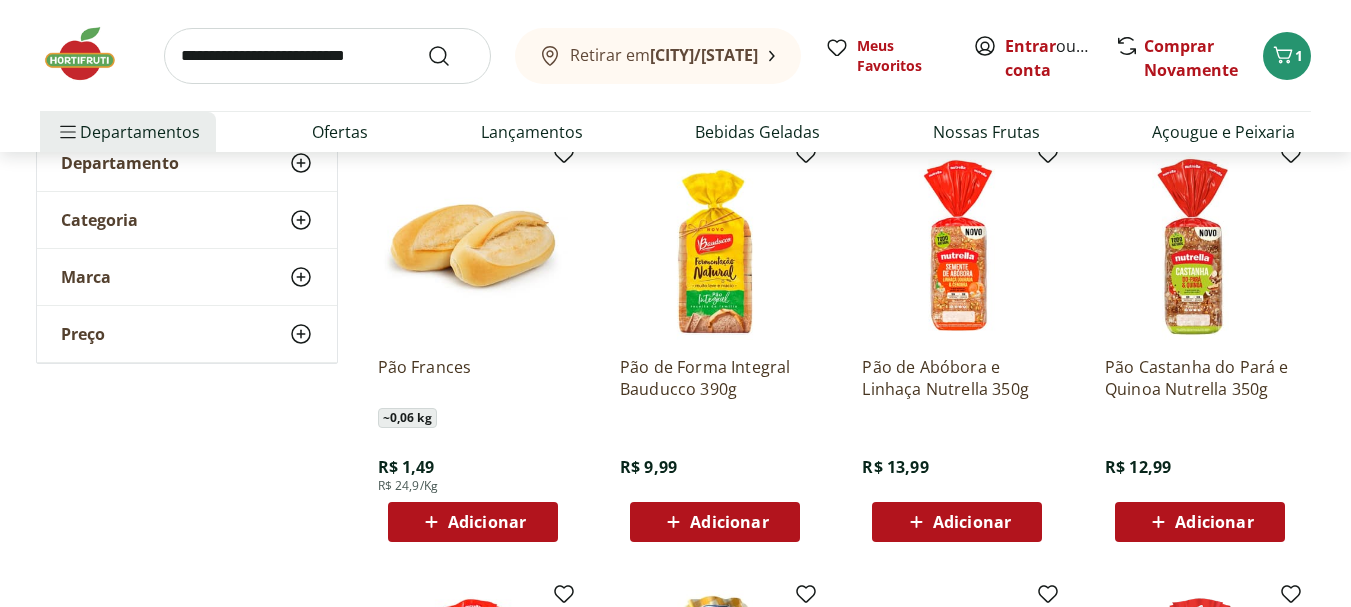 scroll, scrollTop: 300, scrollLeft: 0, axis: vertical 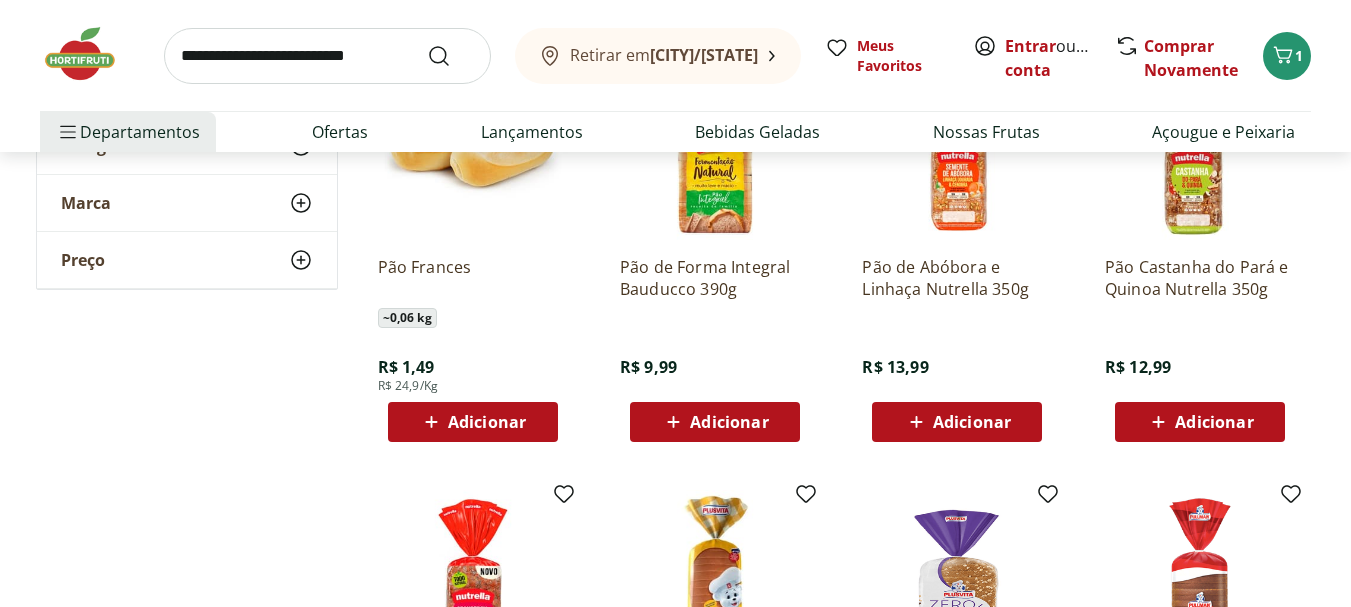 click on "Adicionar" at bounding box center [487, 422] 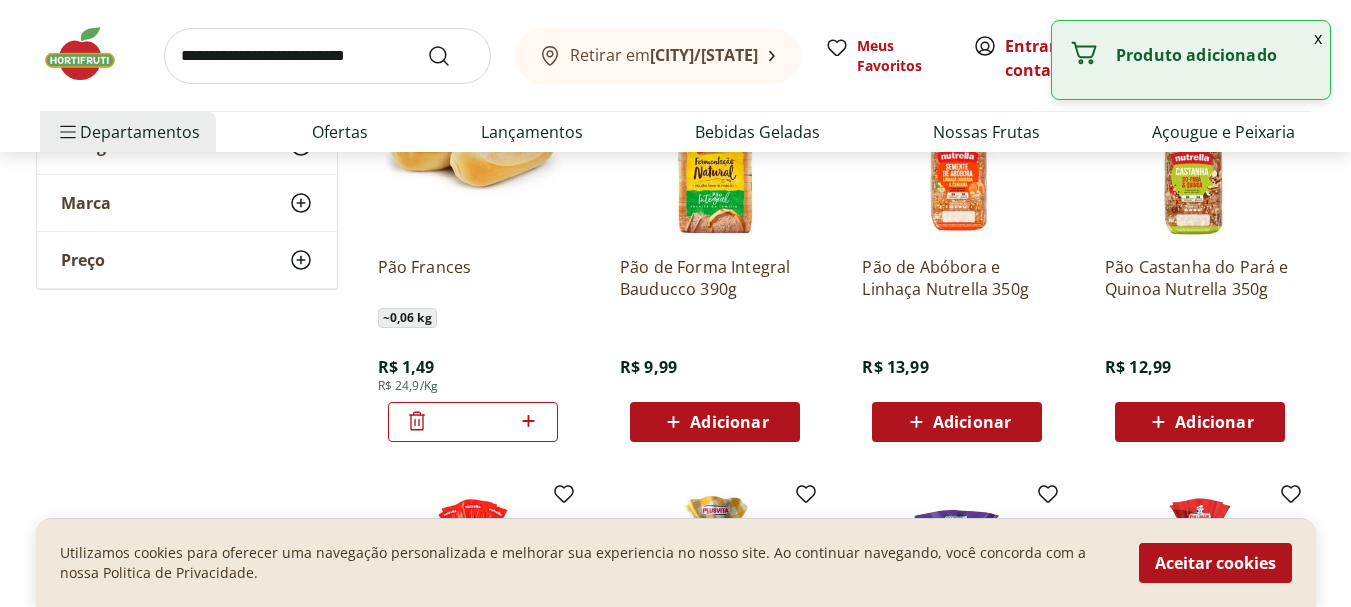 click 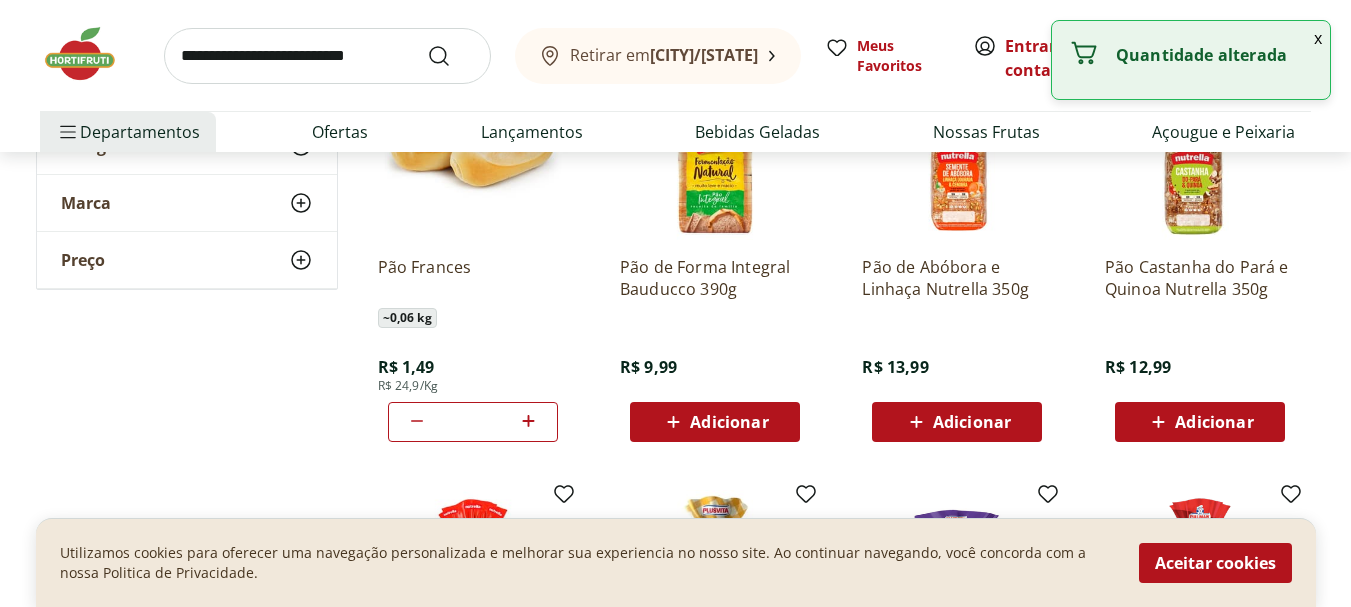 click 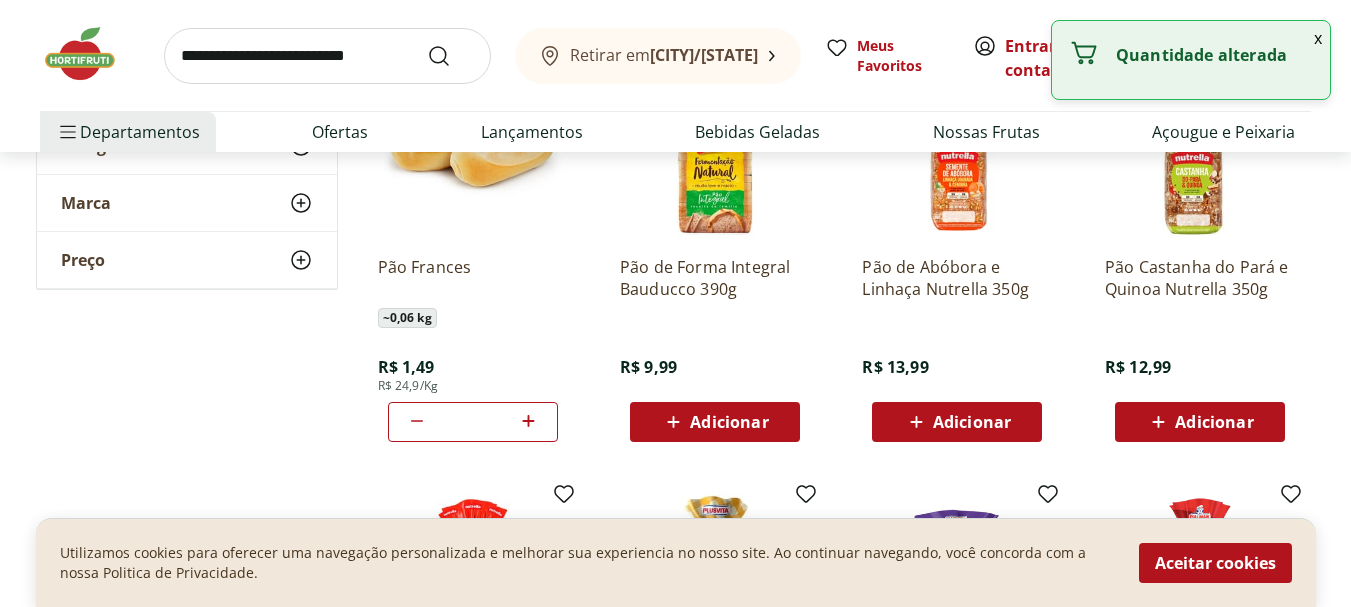 click 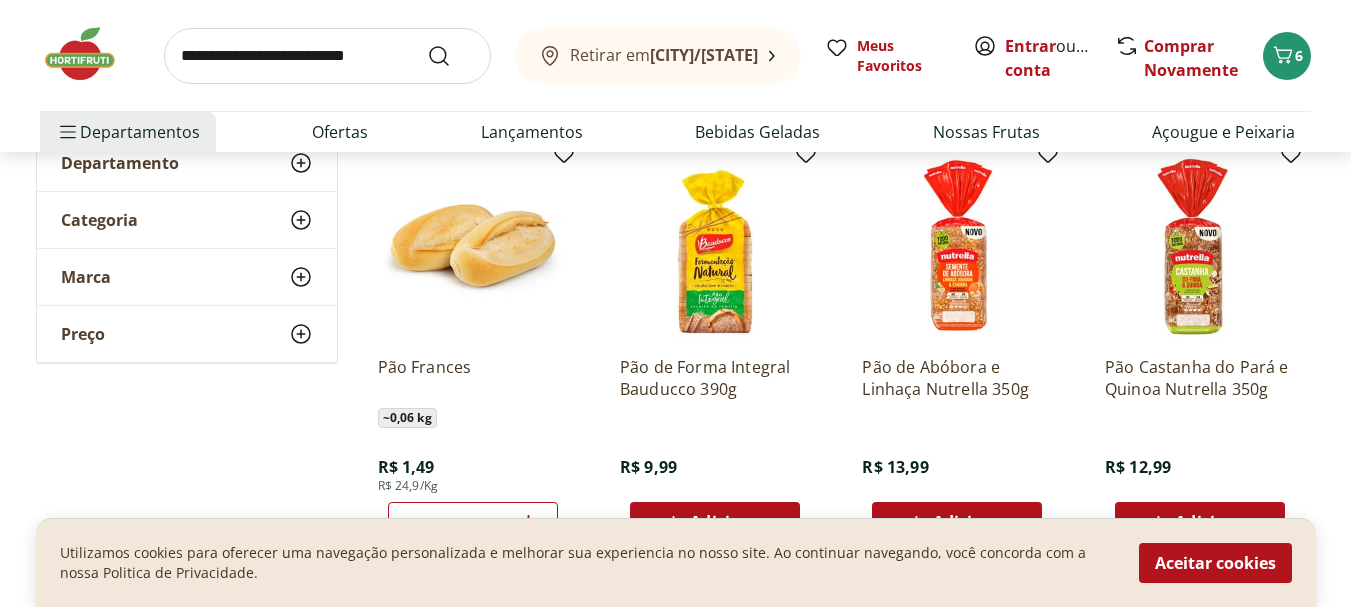 scroll, scrollTop: 300, scrollLeft: 0, axis: vertical 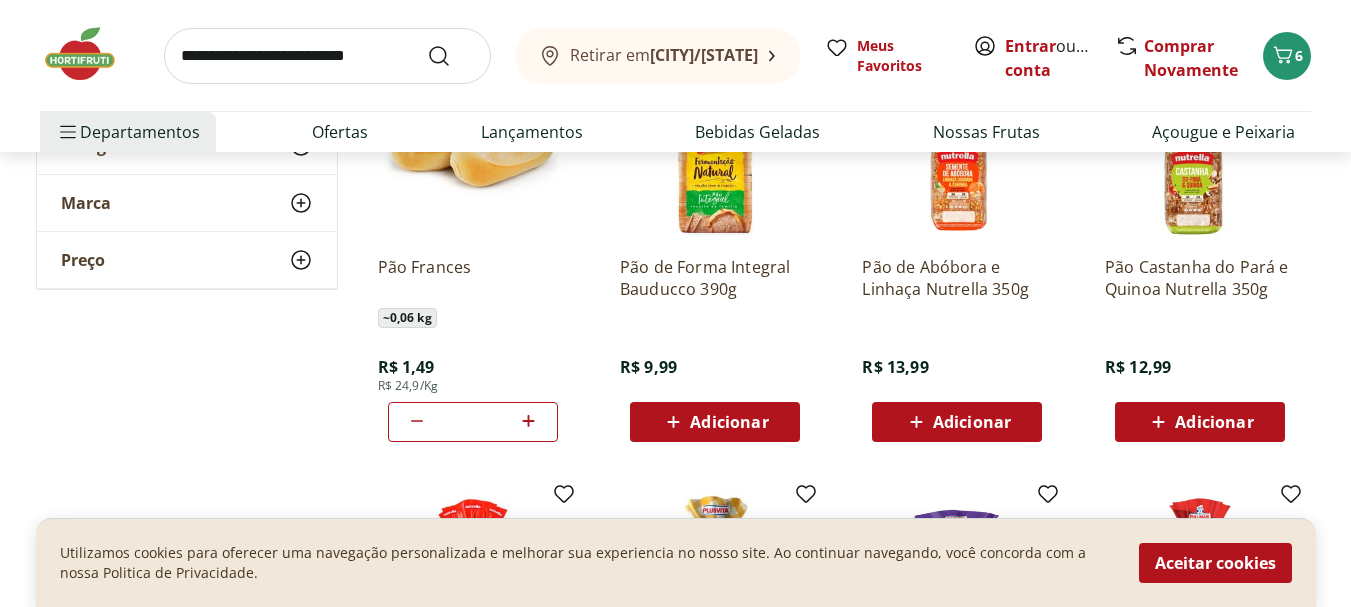 click at bounding box center (473, 145) 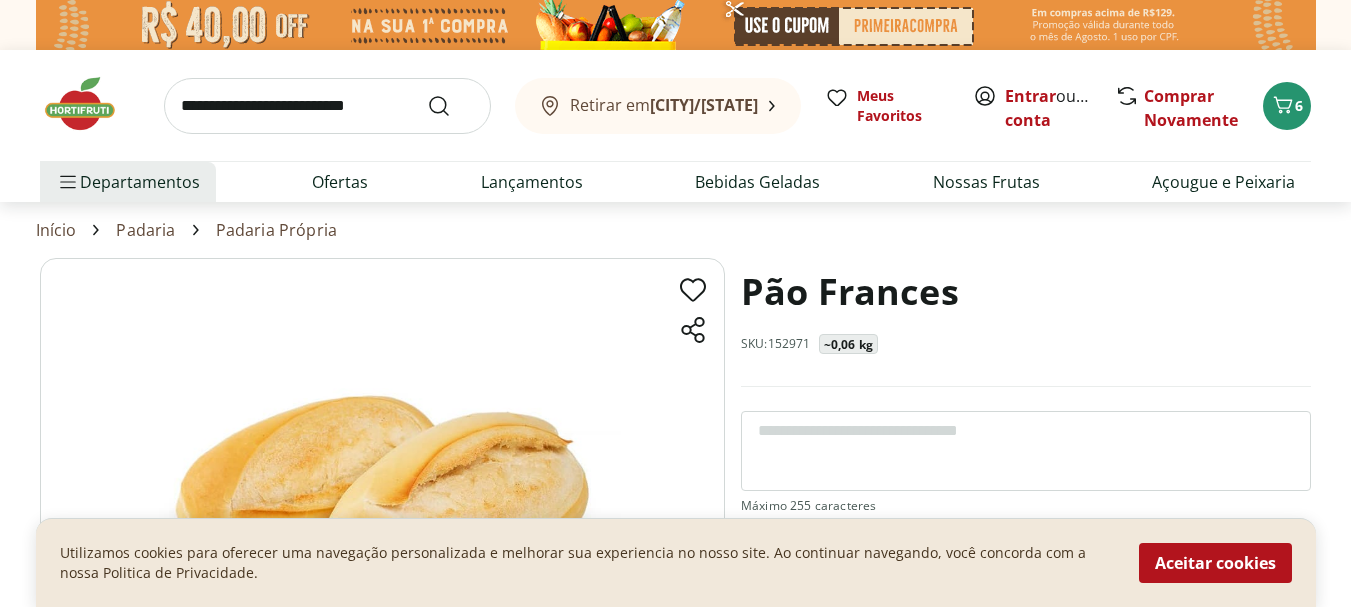 scroll, scrollTop: 400, scrollLeft: 0, axis: vertical 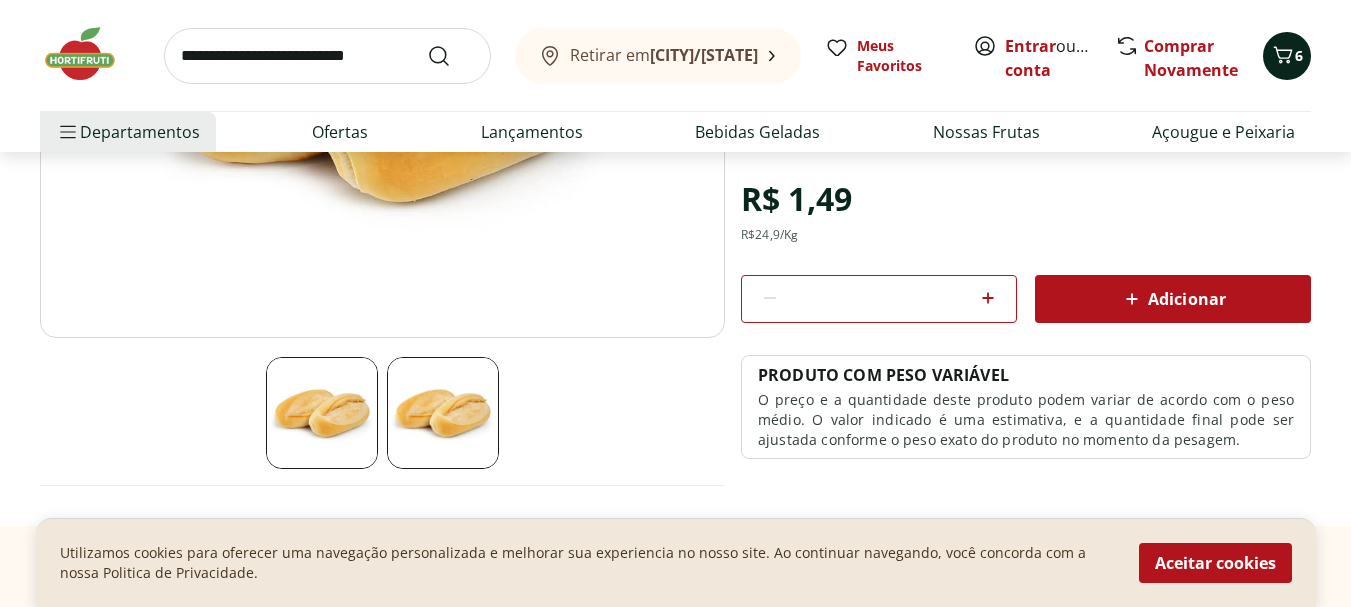 click on "6" at bounding box center (1287, 56) 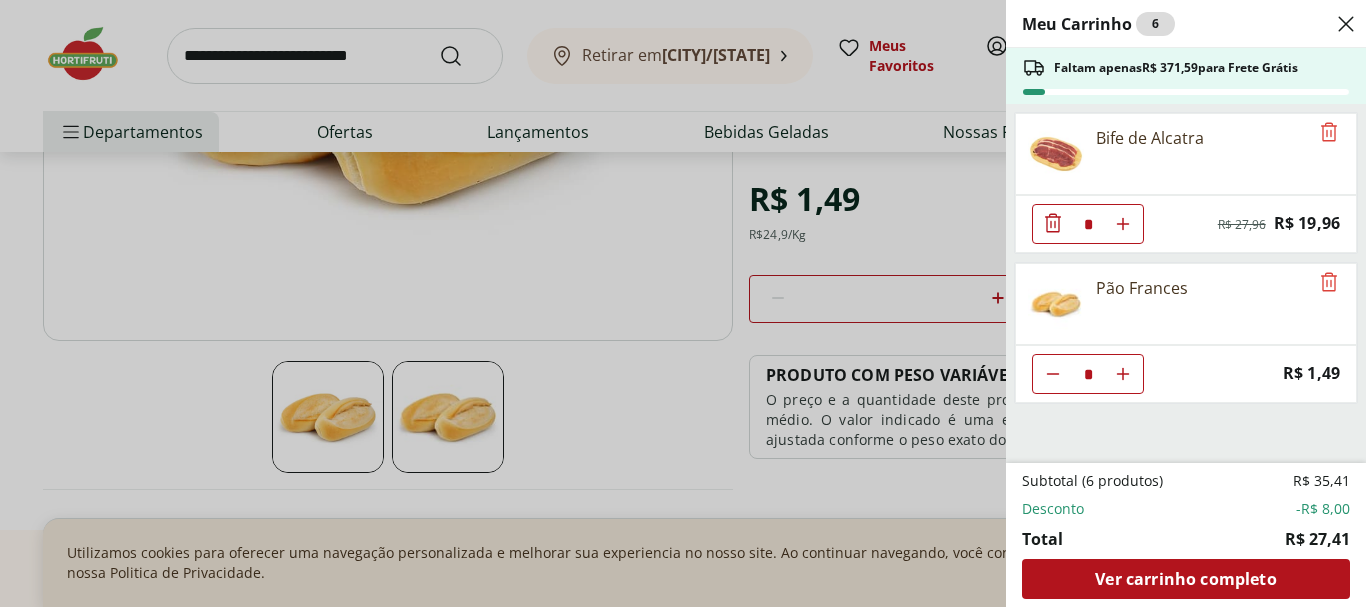 click on "Meu Carrinho 6 Faltam apenas  R$ 371,59  para Frete Grátis Bife de Alcatra * Original price: R$ 27,96 Price: R$ 19,96 Pão Frances * Price: R$ 1,49 Subtotal (6 produtos) R$ 35,41 Desconto -R$ 8,00 Total R$ 27,41 Ver carrinho completo" at bounding box center (683, 303) 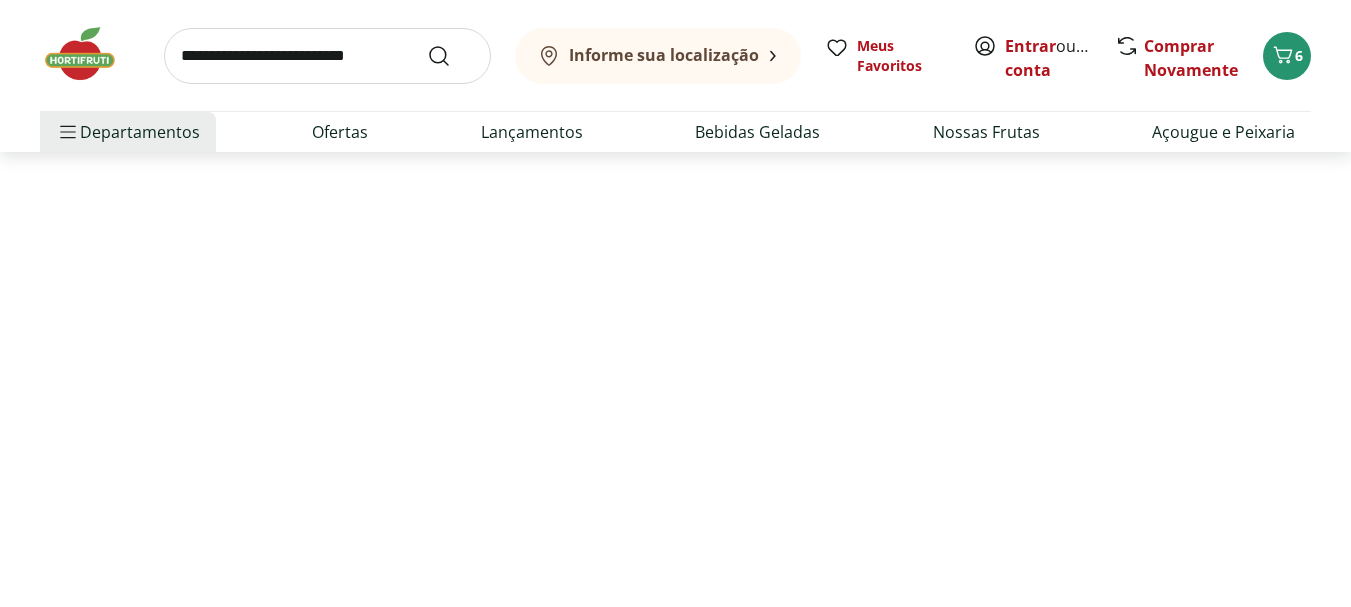 scroll, scrollTop: 0, scrollLeft: 0, axis: both 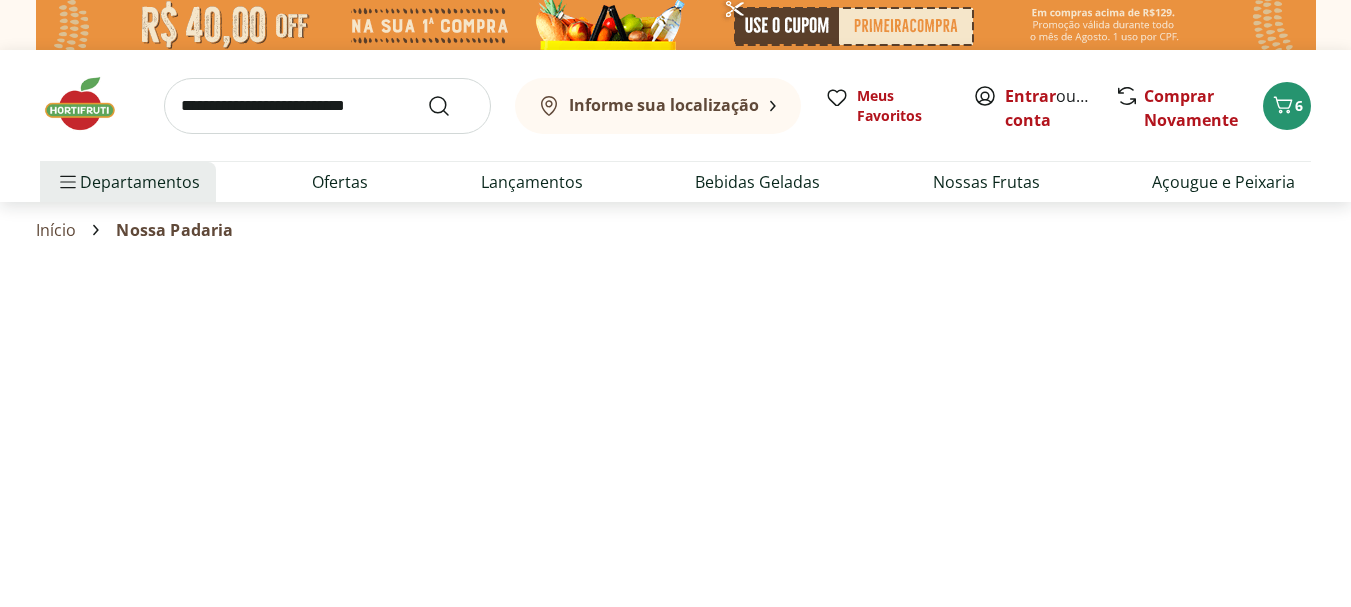 select on "**********" 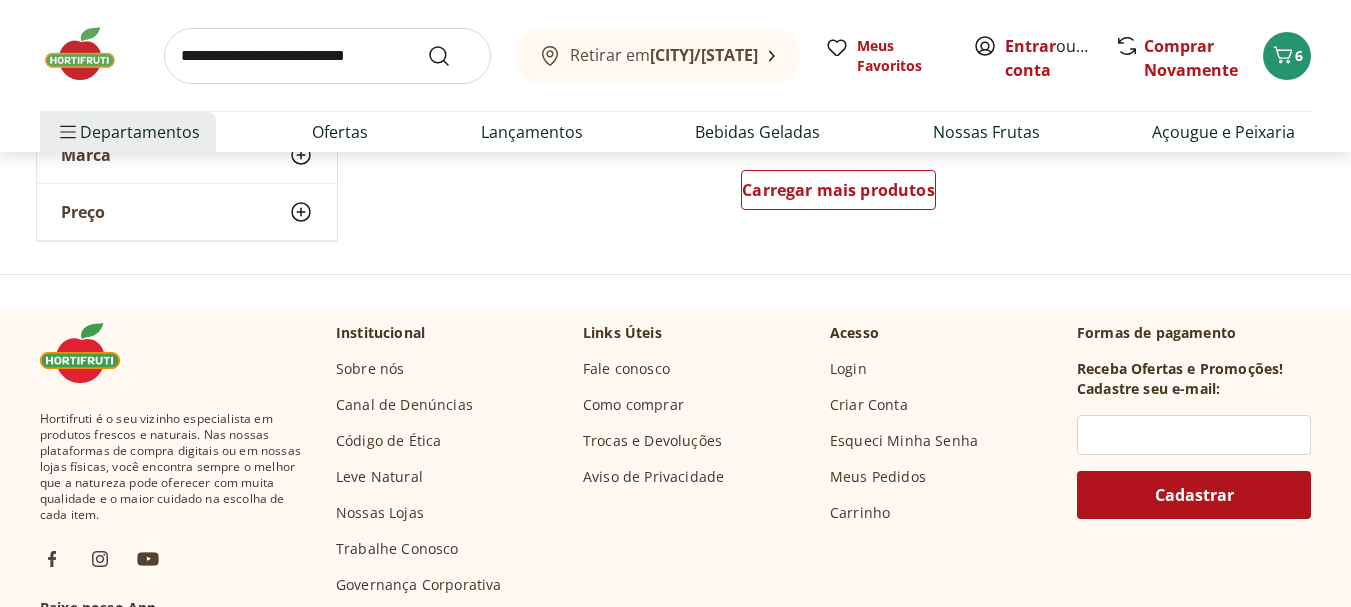 scroll, scrollTop: 1300, scrollLeft: 0, axis: vertical 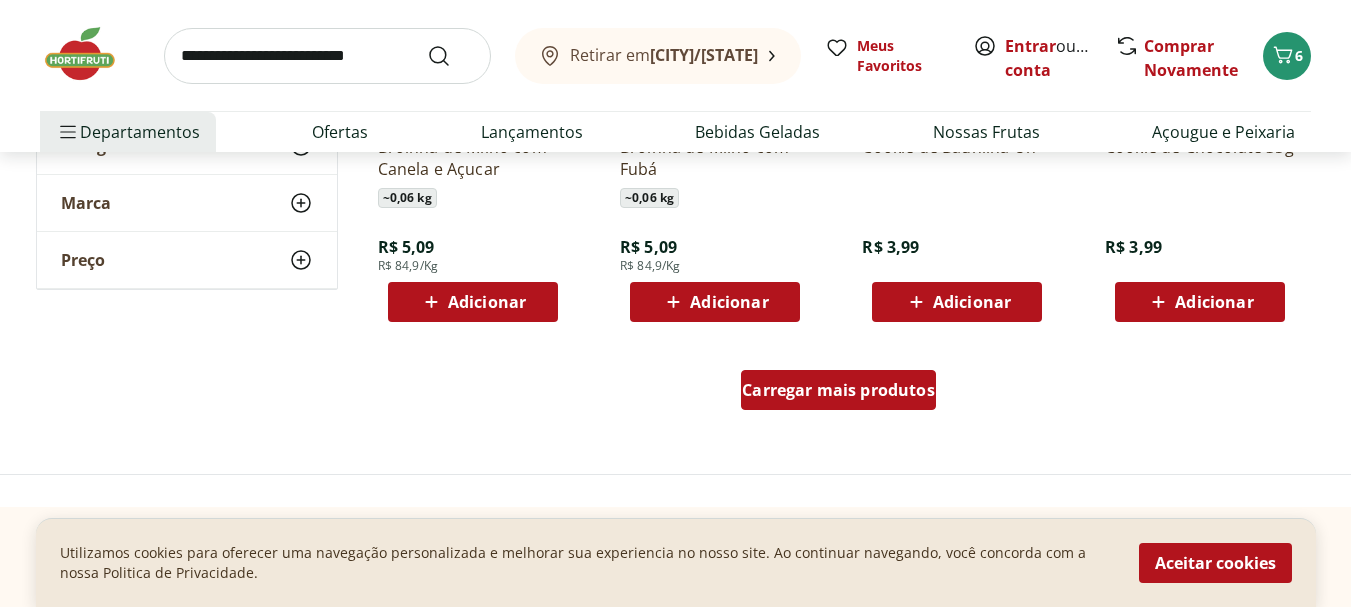 click on "Carregar mais produtos" at bounding box center [838, 394] 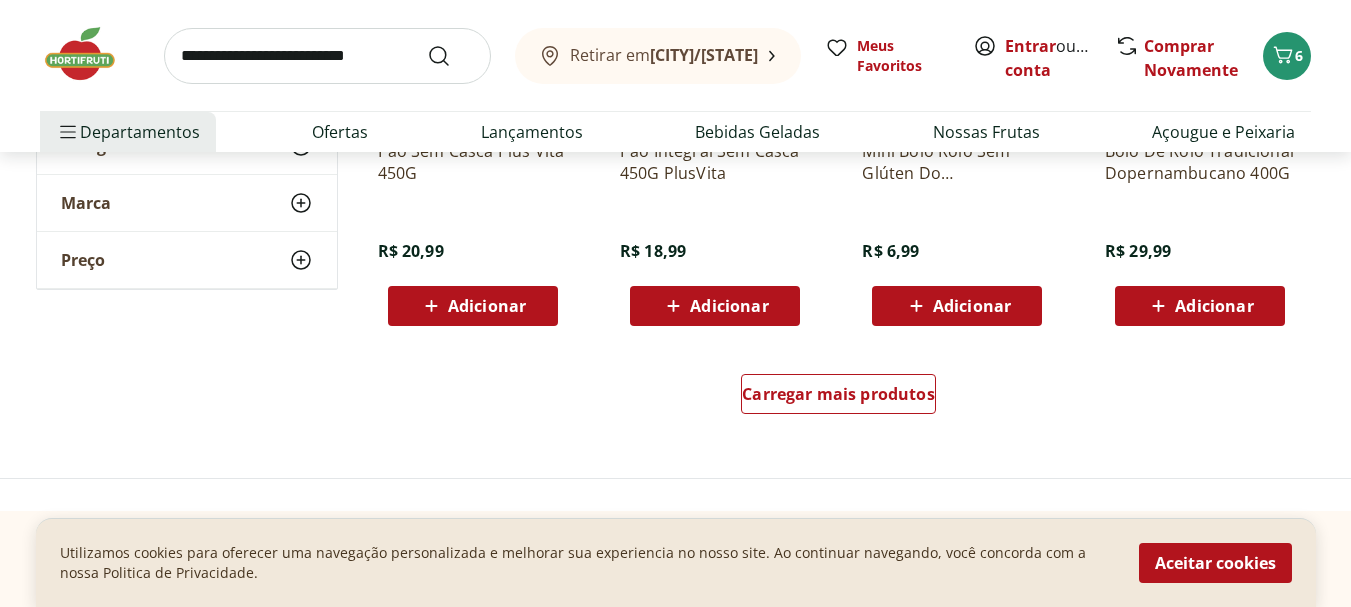 scroll, scrollTop: 2700, scrollLeft: 0, axis: vertical 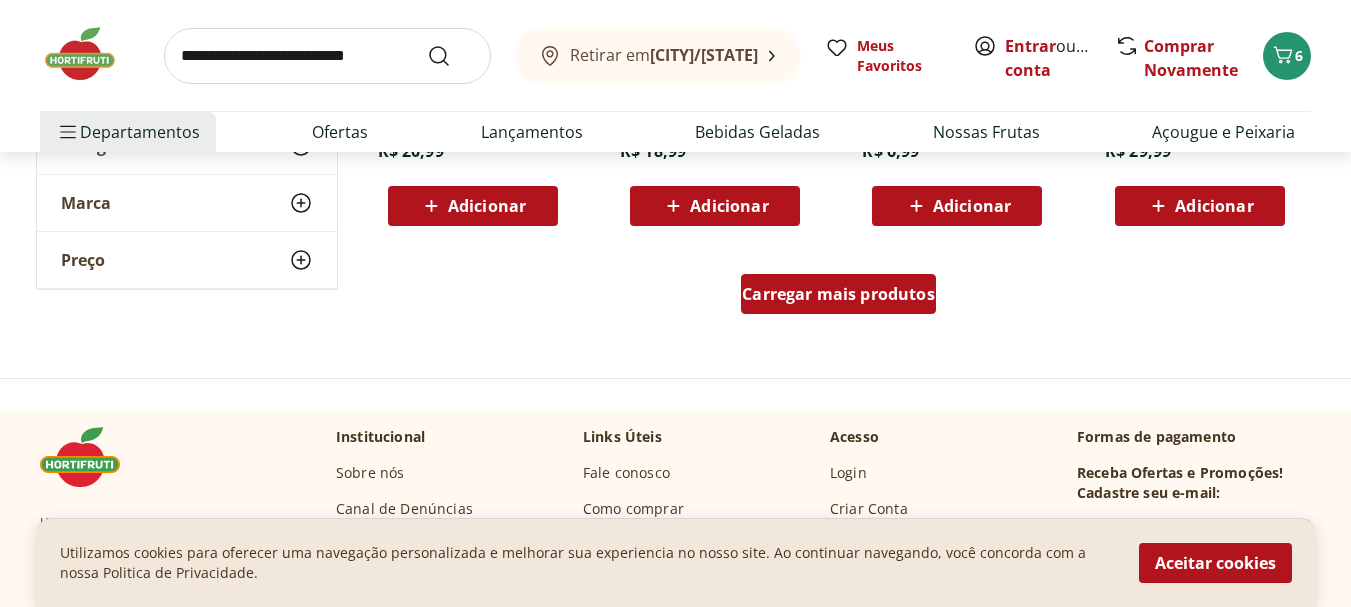click on "Carregar mais produtos" at bounding box center (838, 294) 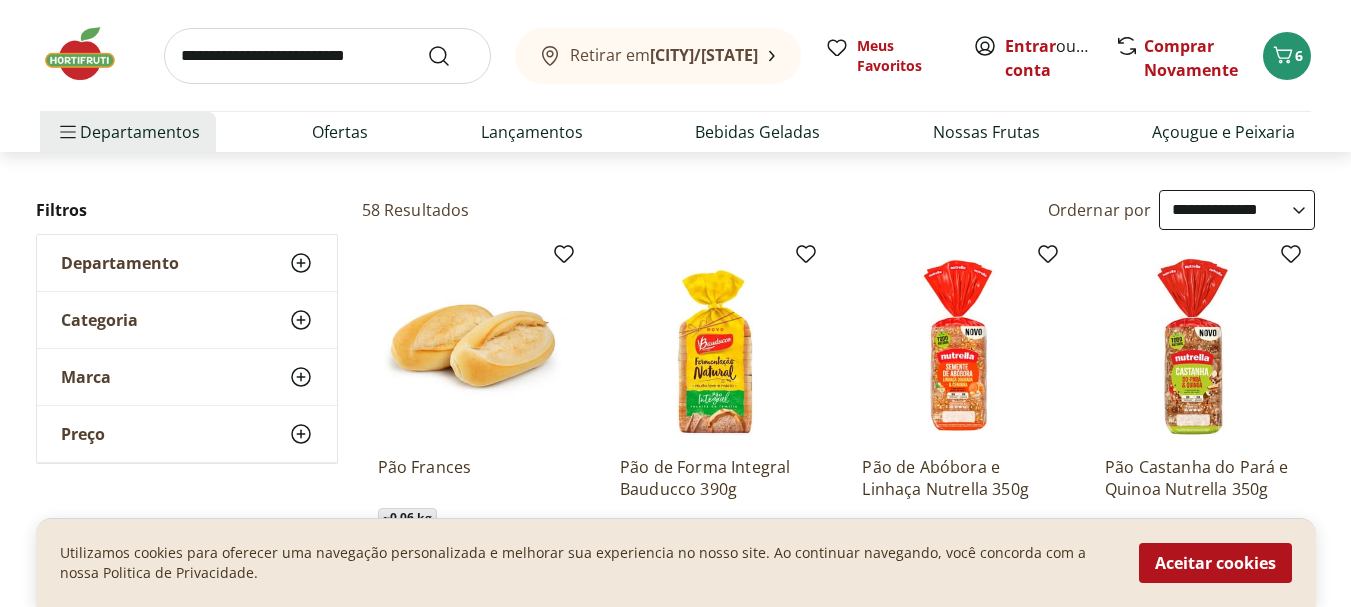 scroll, scrollTop: 0, scrollLeft: 0, axis: both 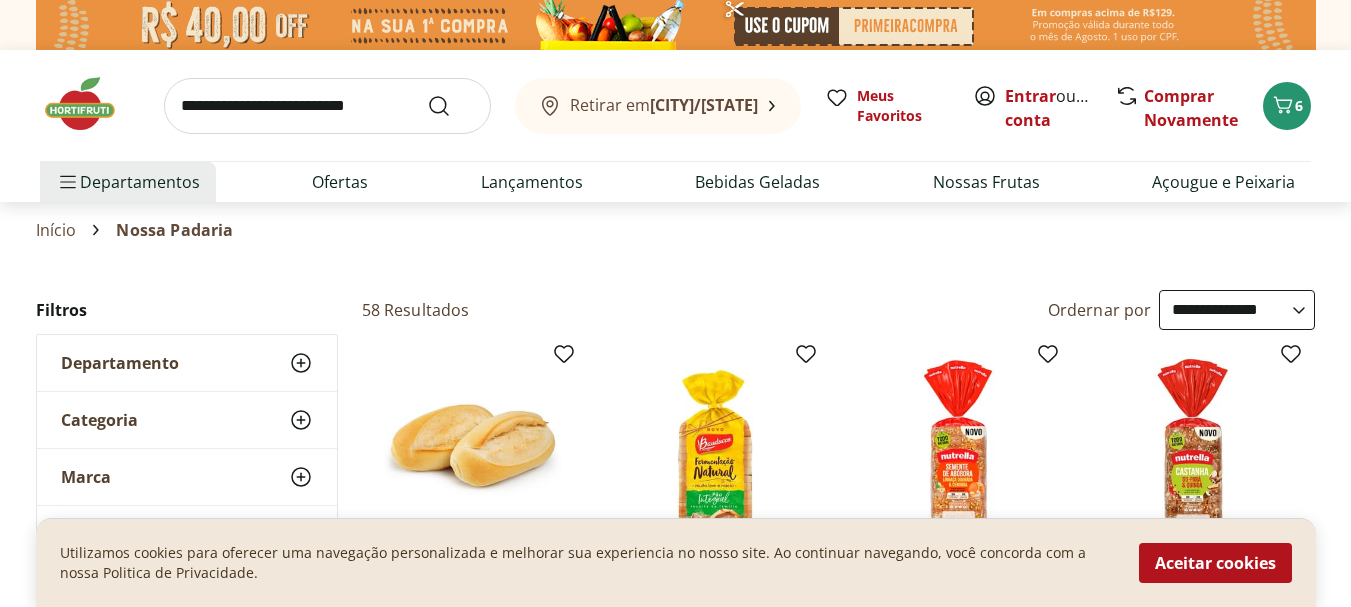 click 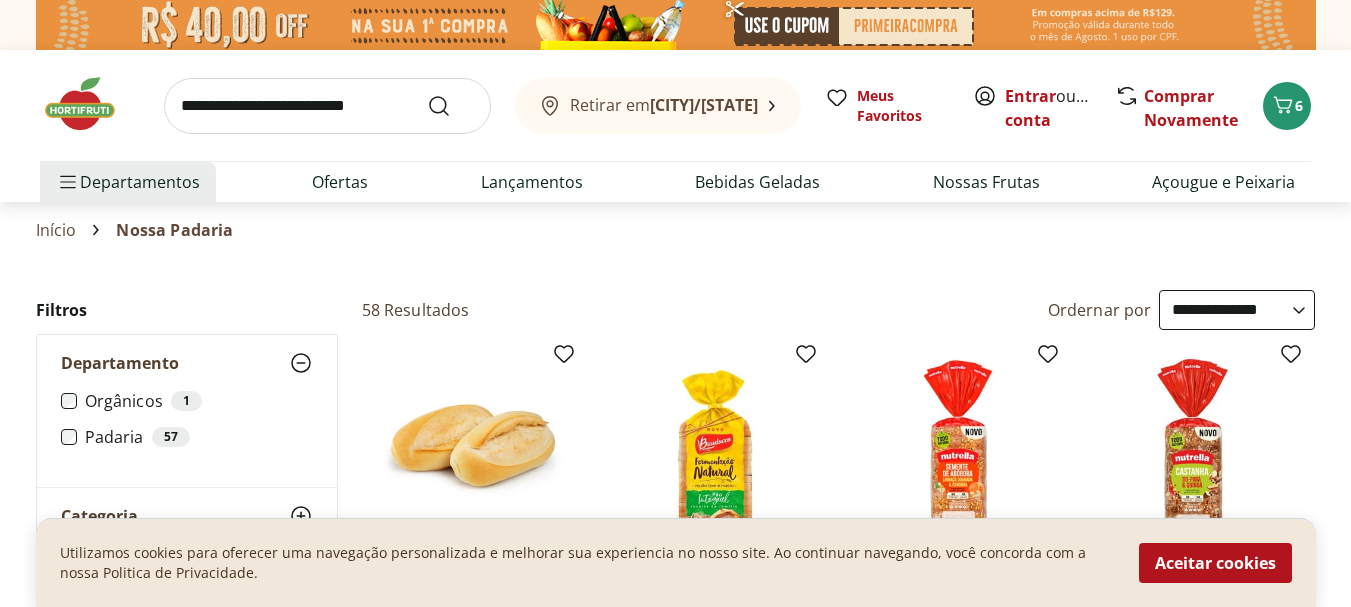 click on "Departamento" at bounding box center [120, 363] 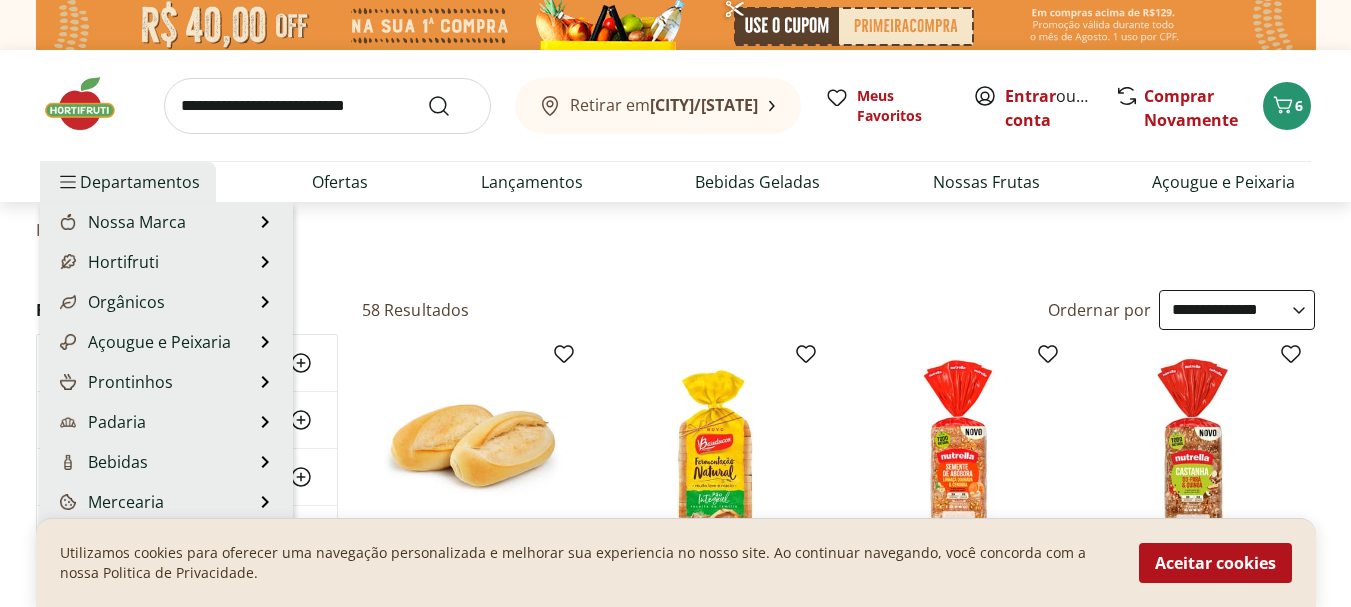 click on "Departamentos" at bounding box center (128, 182) 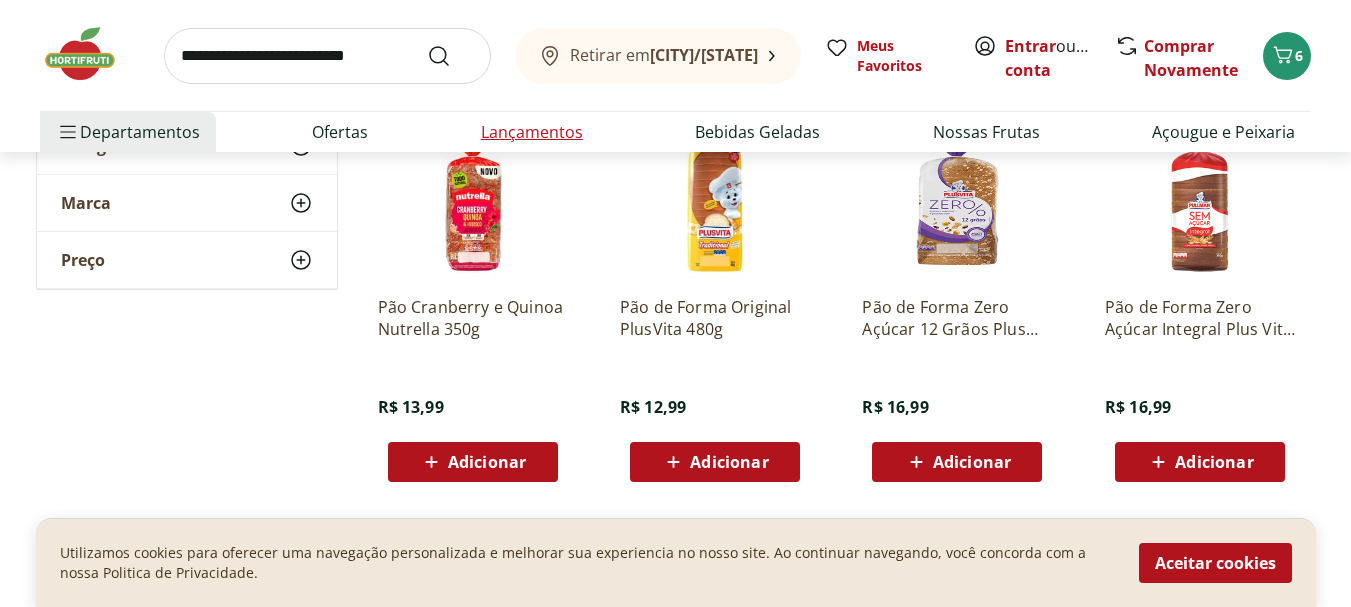 scroll, scrollTop: 0, scrollLeft: 0, axis: both 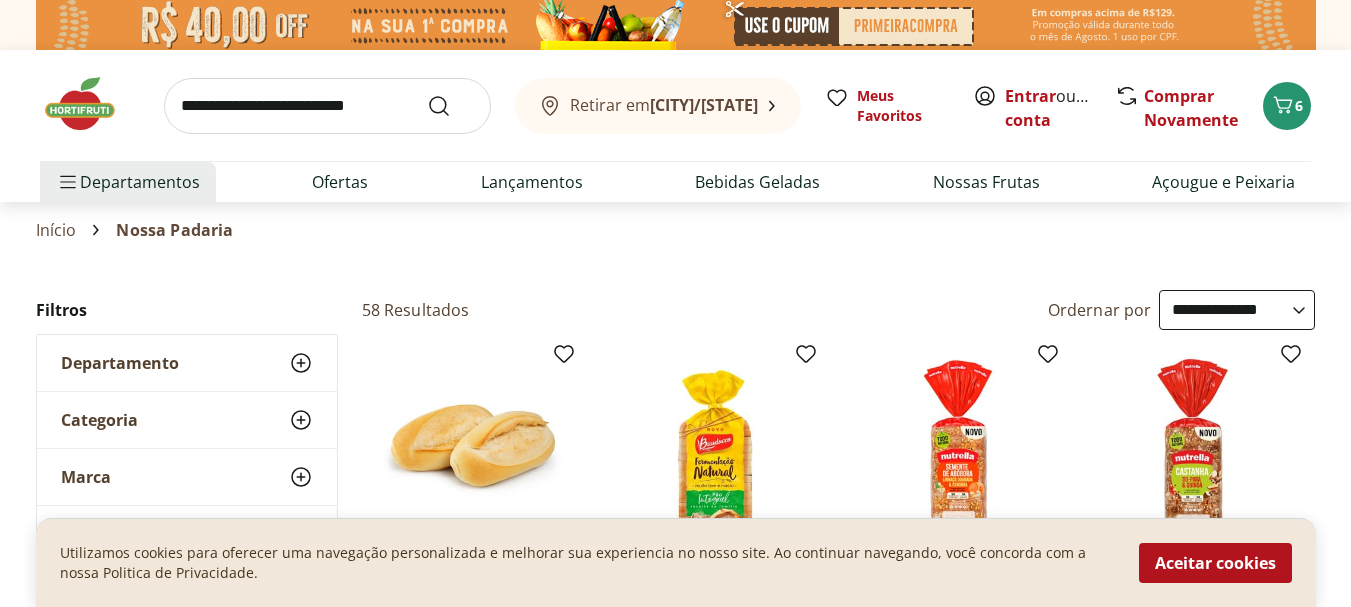 click 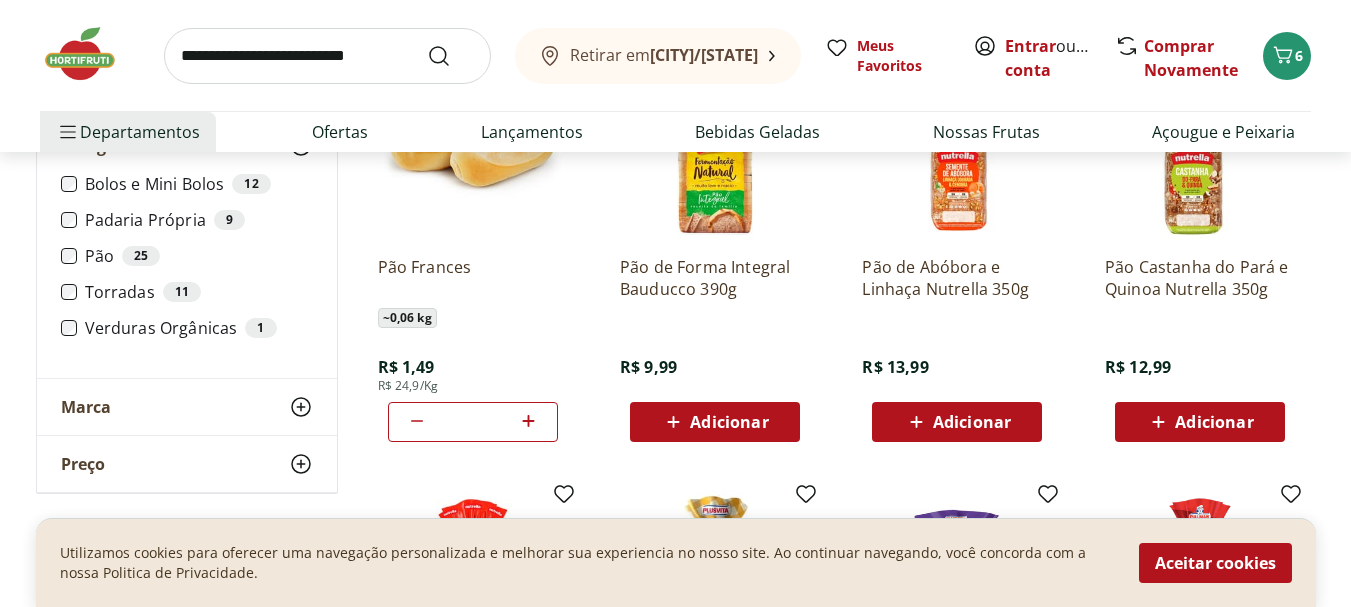scroll, scrollTop: 0, scrollLeft: 0, axis: both 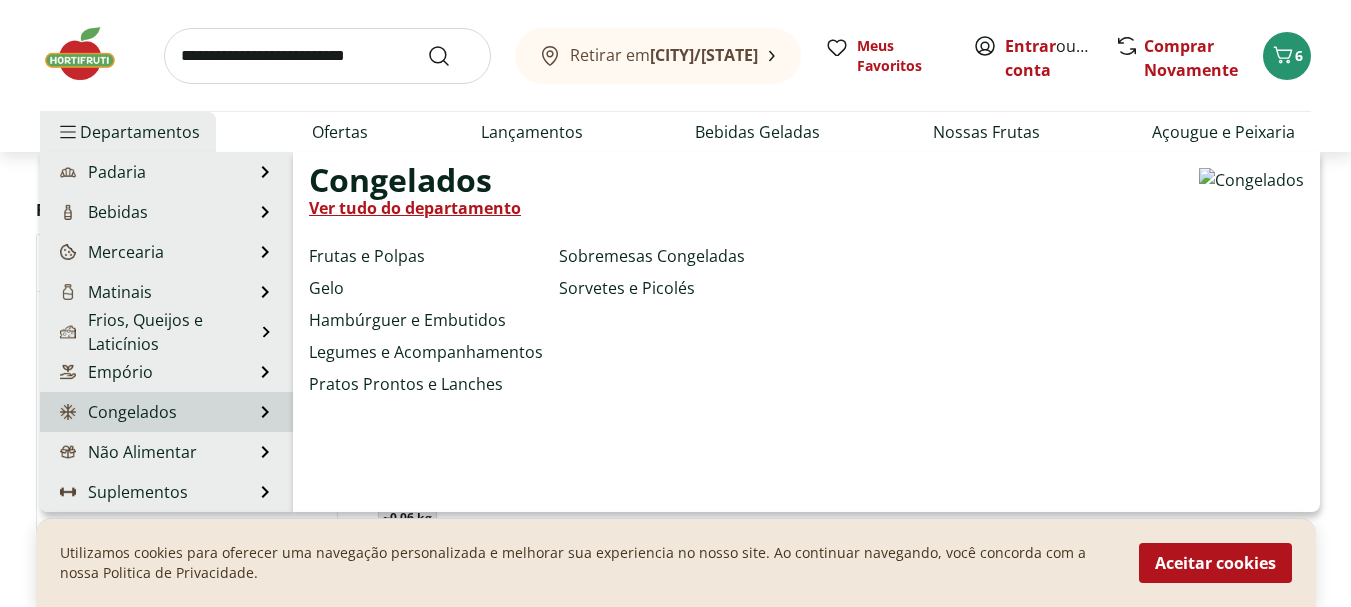 click on "Congelados" at bounding box center (116, 412) 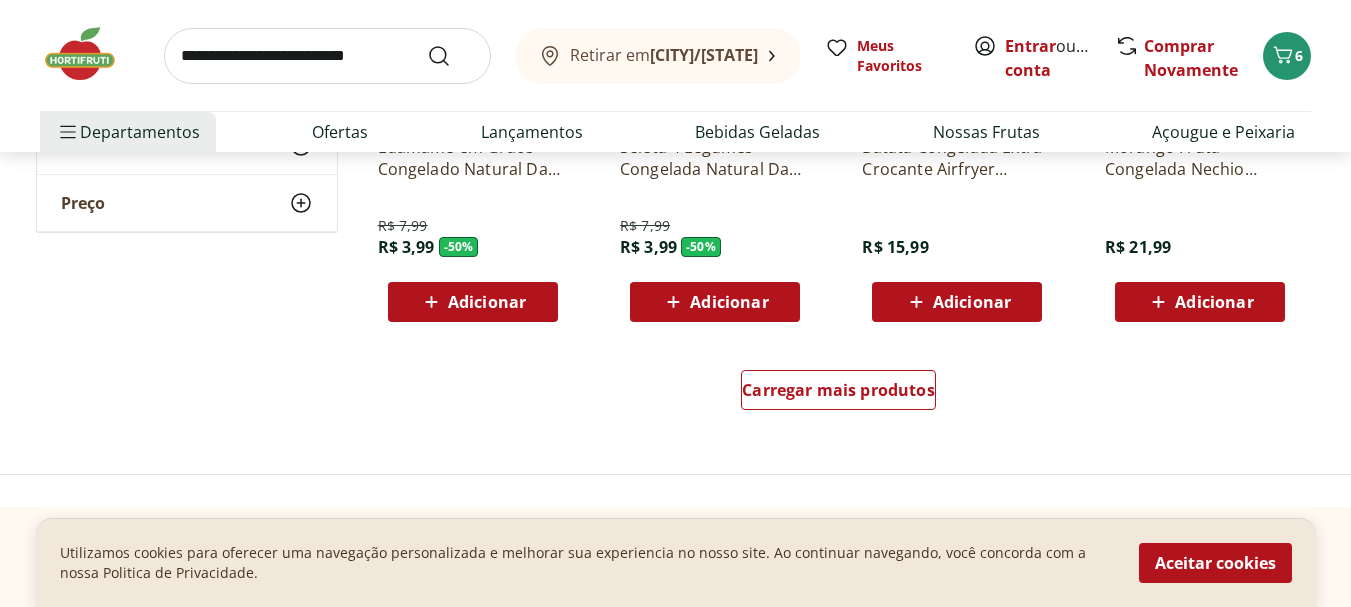 scroll, scrollTop: 1400, scrollLeft: 0, axis: vertical 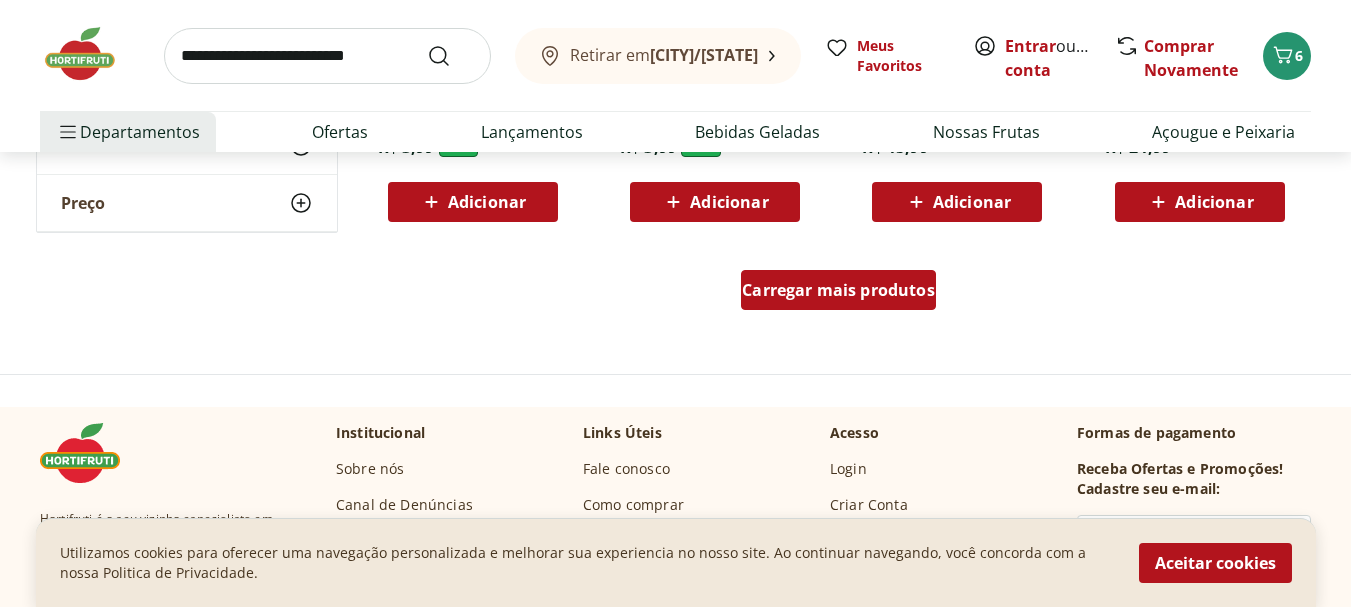 click on "Carregar mais produtos" at bounding box center [838, 290] 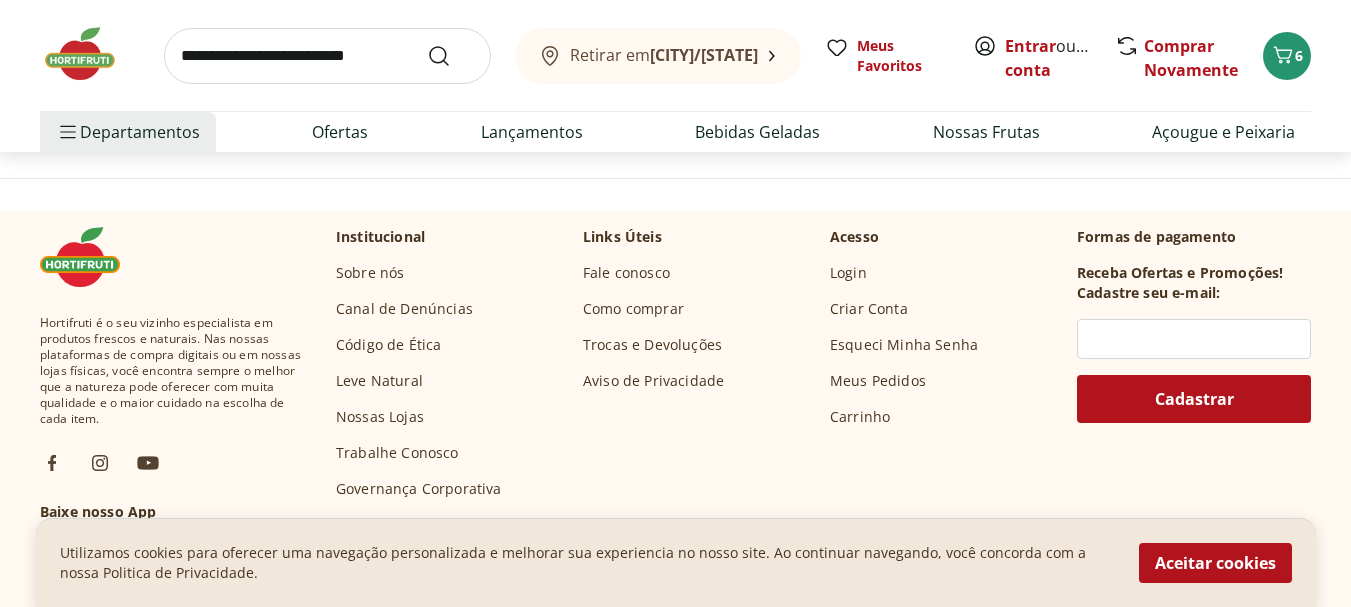 scroll, scrollTop: 2600, scrollLeft: 0, axis: vertical 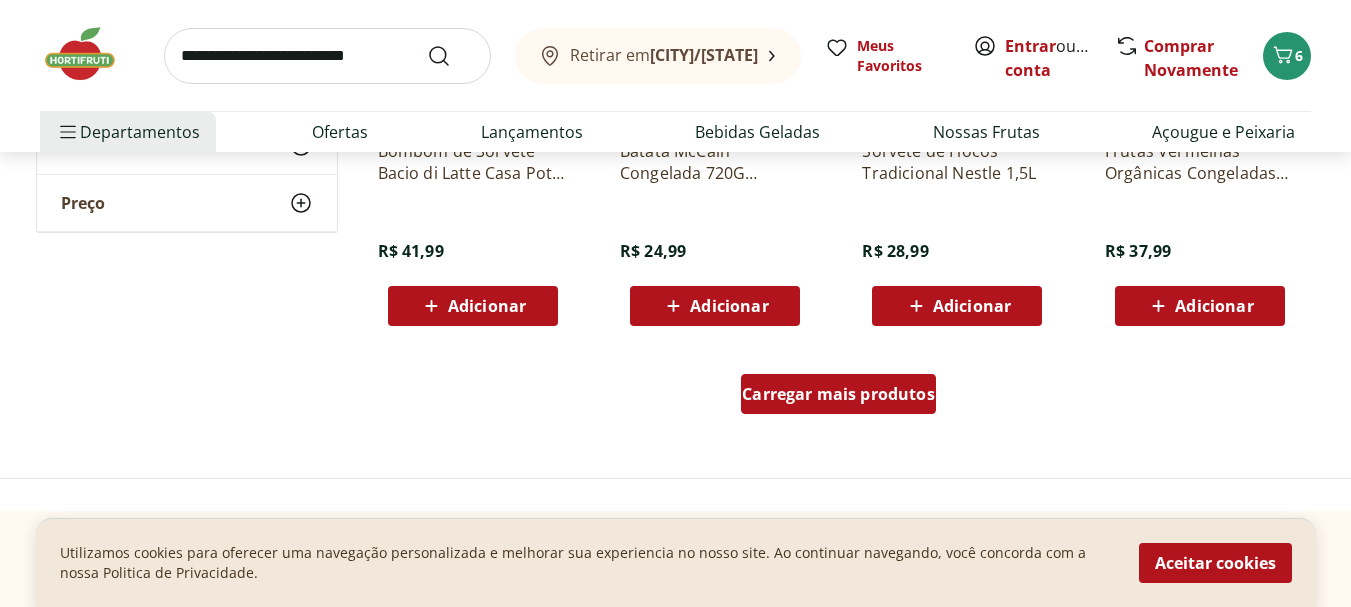 click on "Carregar mais produtos" at bounding box center [838, 394] 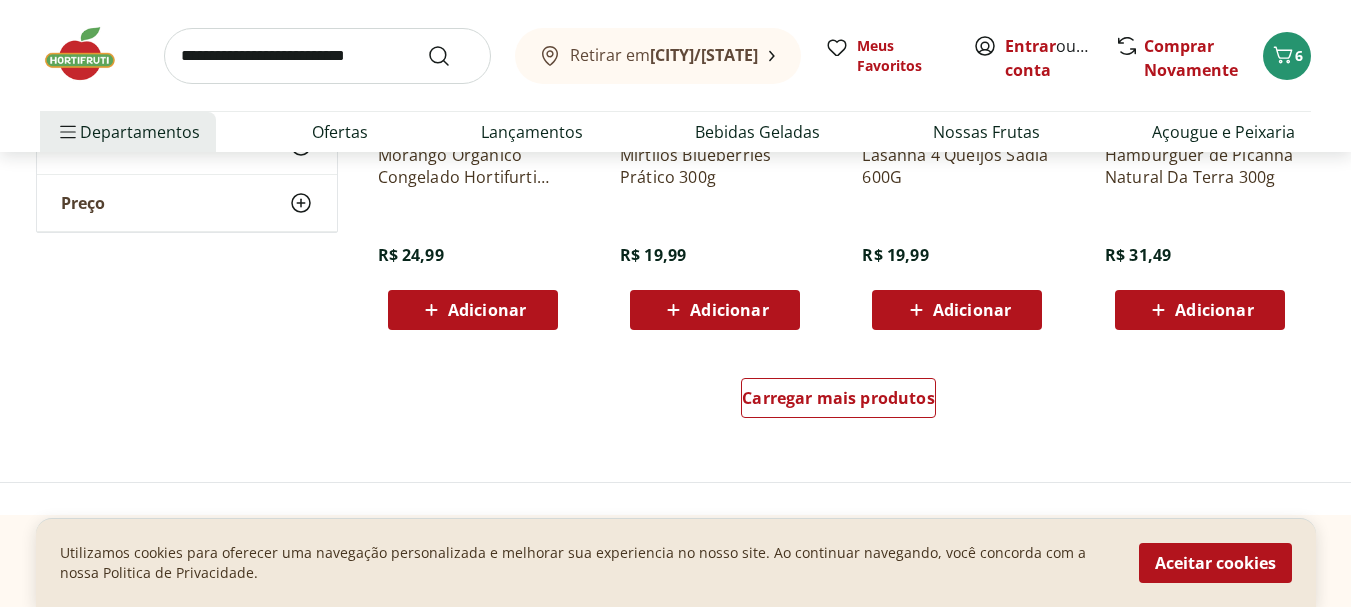 scroll, scrollTop: 4100, scrollLeft: 0, axis: vertical 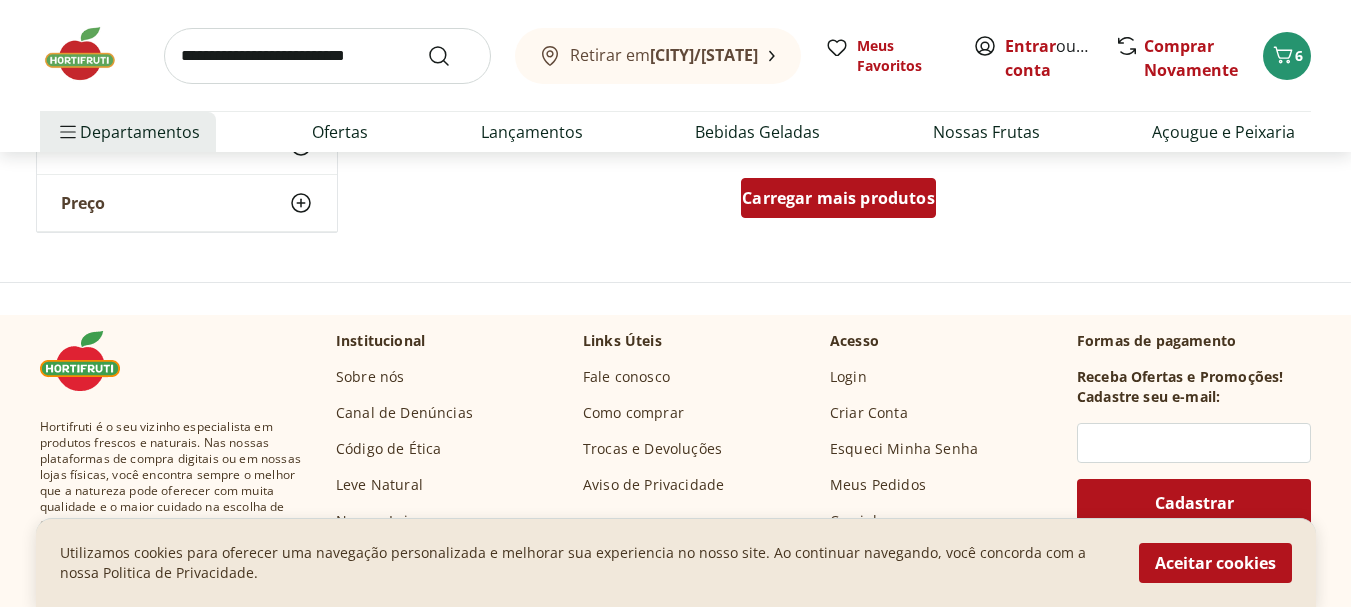 click on "Carregar mais produtos" at bounding box center [838, 198] 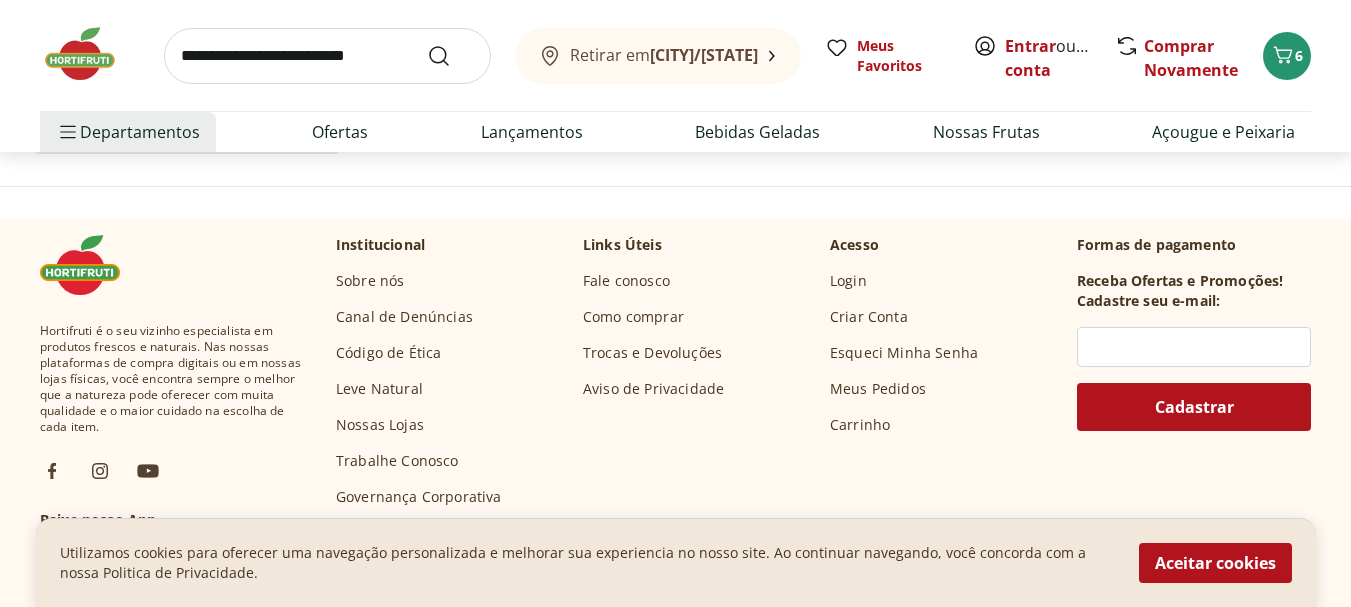 scroll, scrollTop: 5300, scrollLeft: 0, axis: vertical 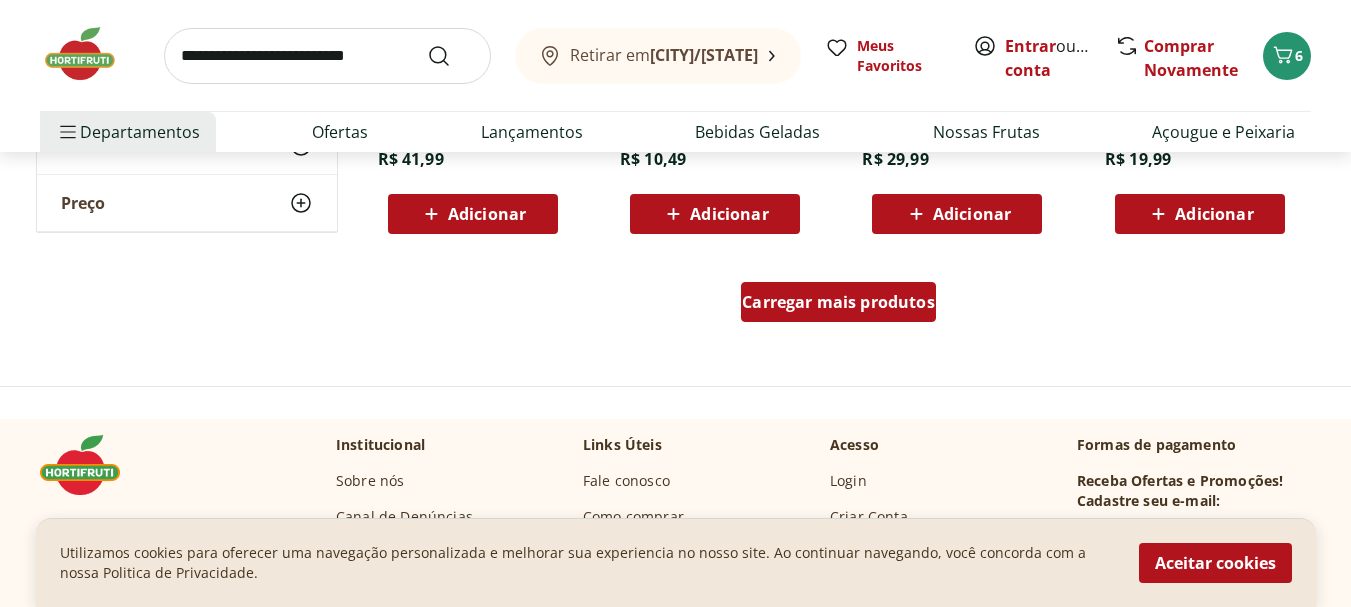 click on "Carregar mais produtos" at bounding box center [838, 302] 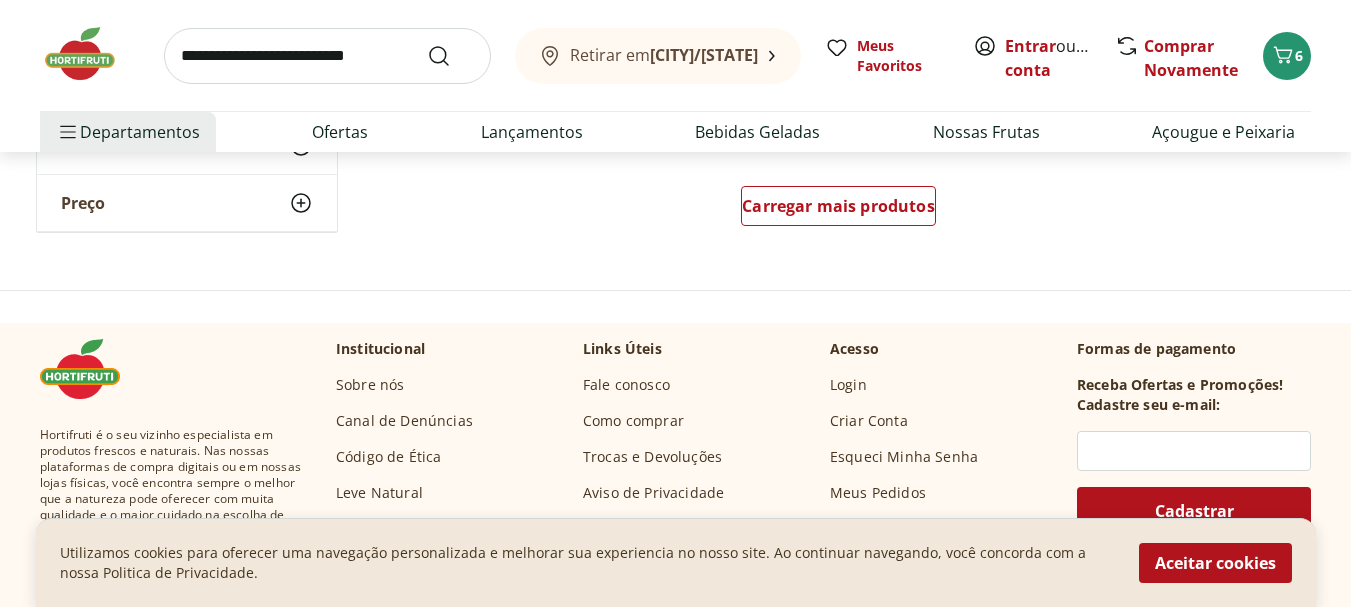 scroll, scrollTop: 6600, scrollLeft: 0, axis: vertical 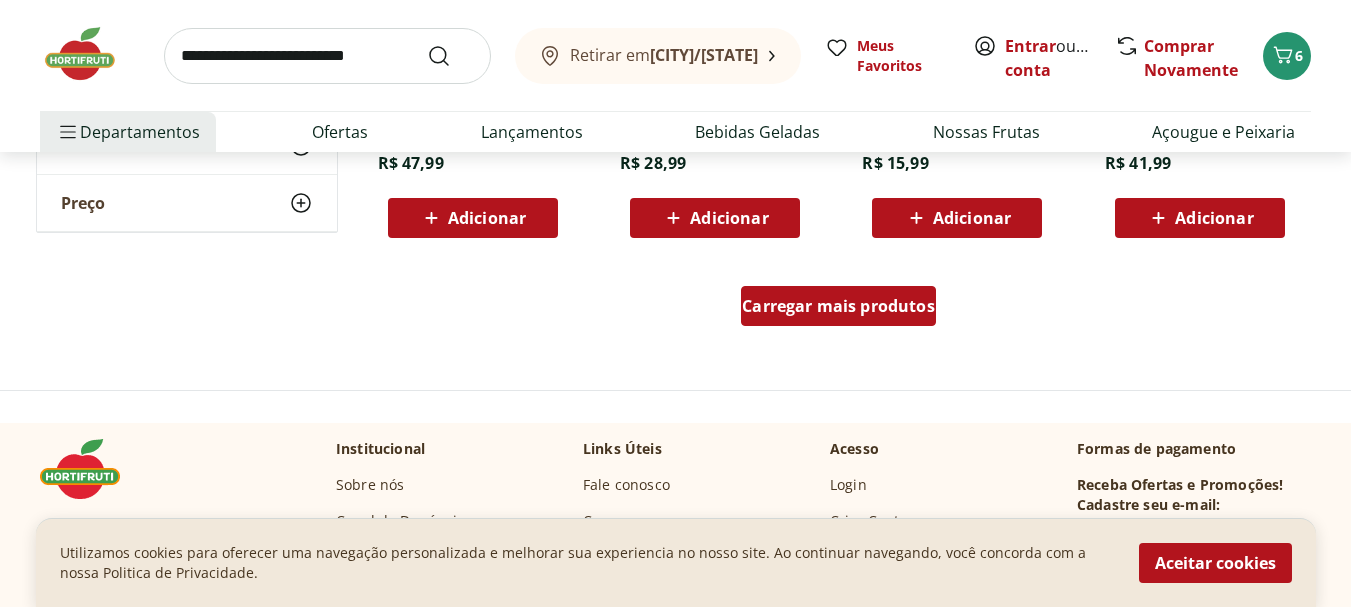 click on "Carregar mais produtos" at bounding box center [838, 306] 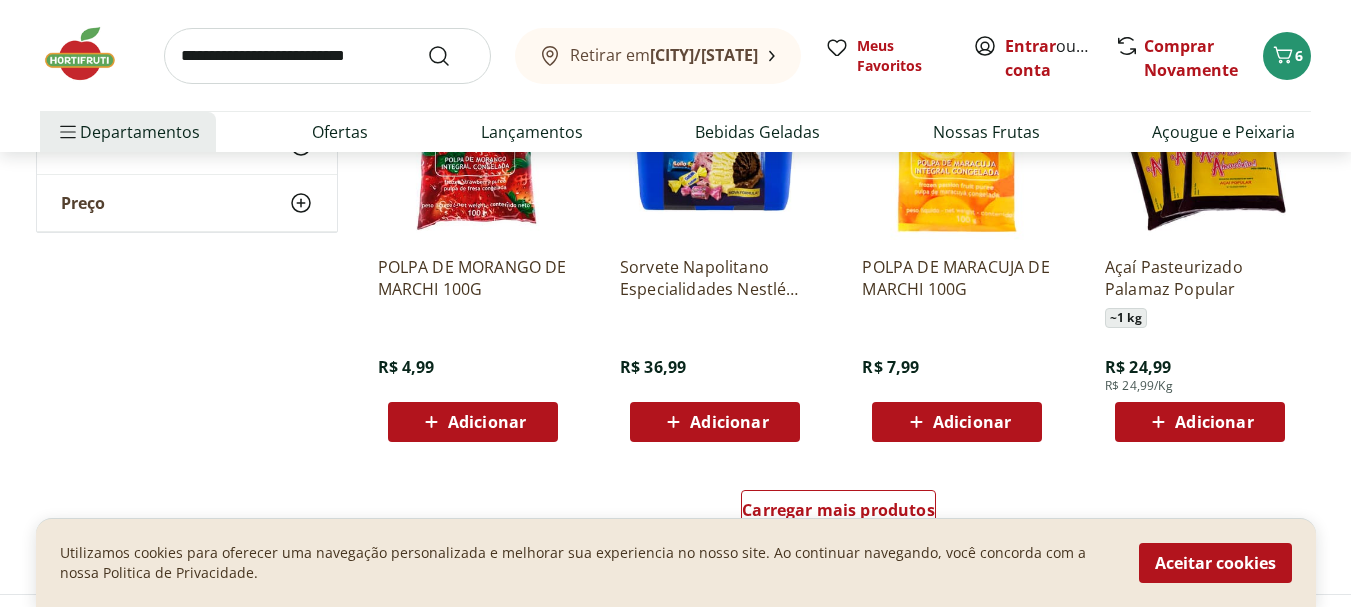 scroll, scrollTop: 7800, scrollLeft: 0, axis: vertical 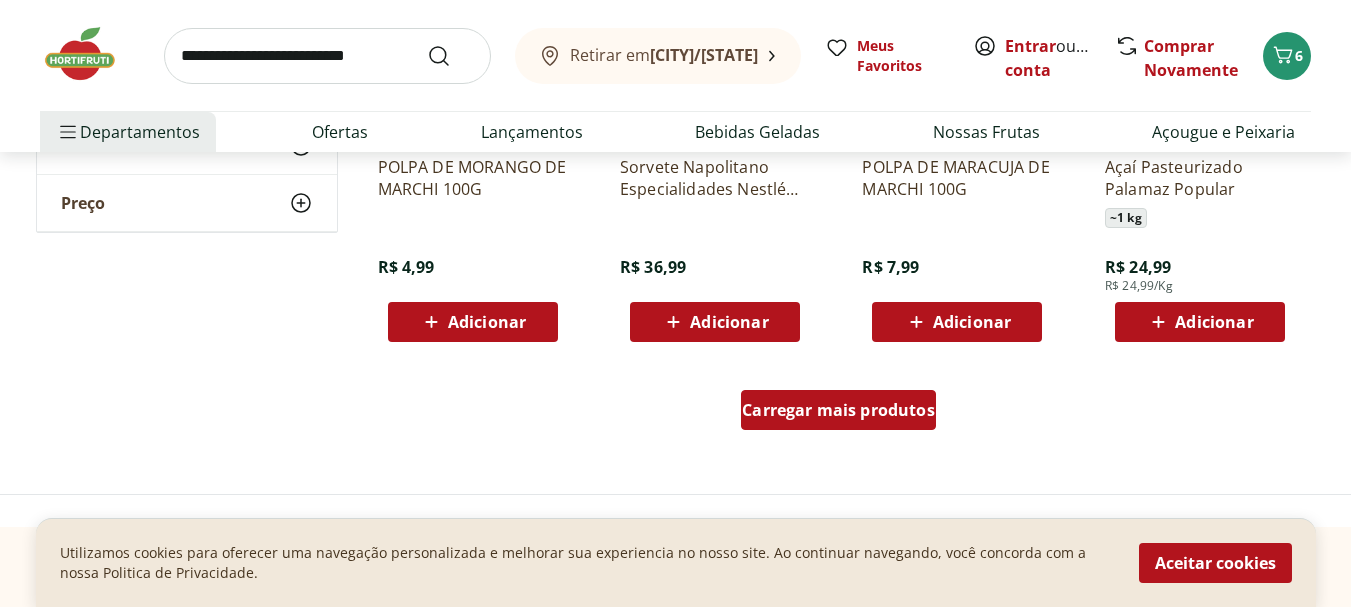 click on "Carregar mais produtos" at bounding box center [838, 410] 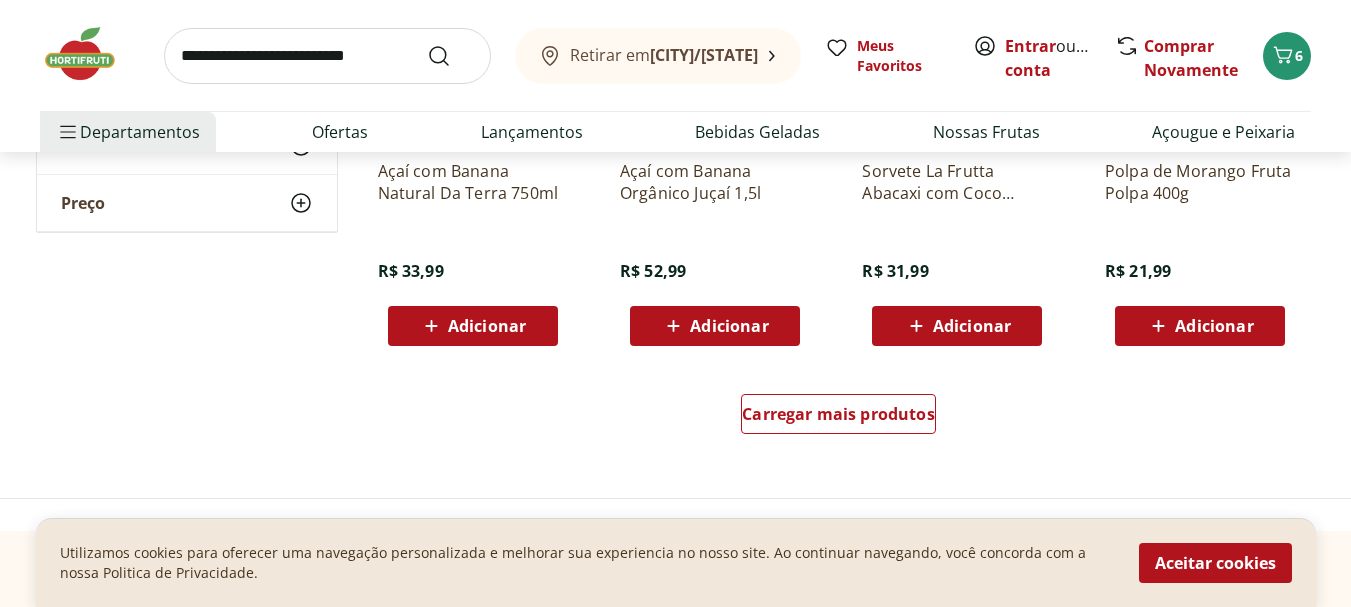 scroll, scrollTop: 9200, scrollLeft: 0, axis: vertical 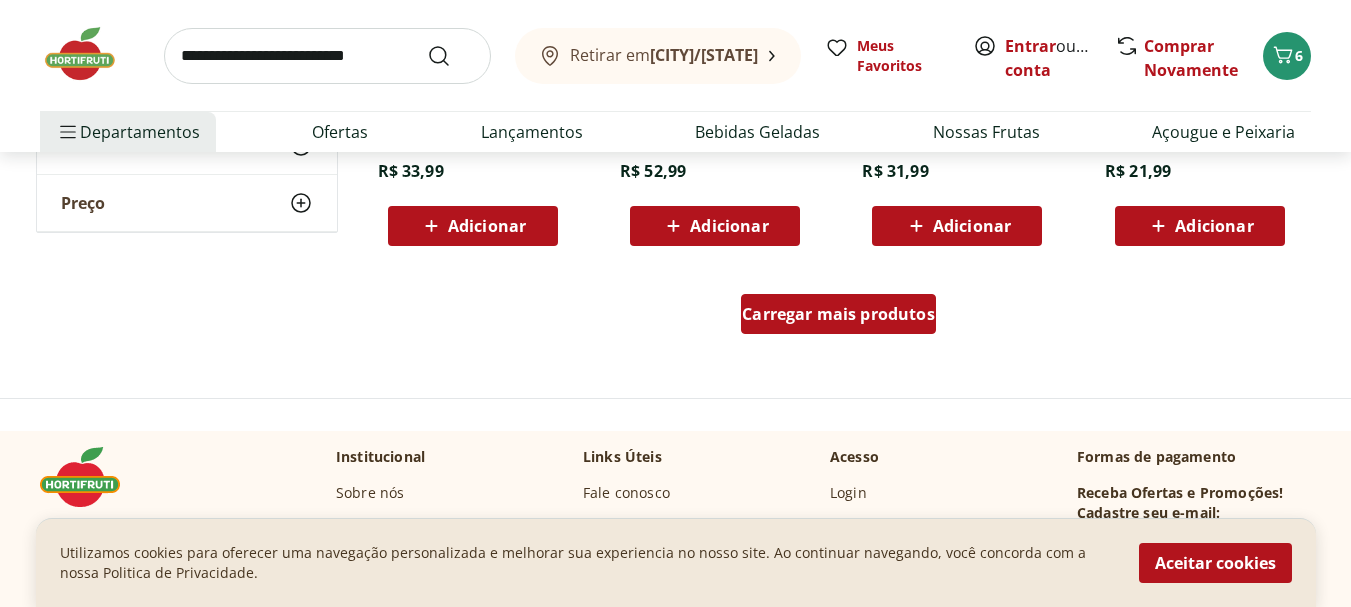 click on "Carregar mais produtos" at bounding box center [838, 314] 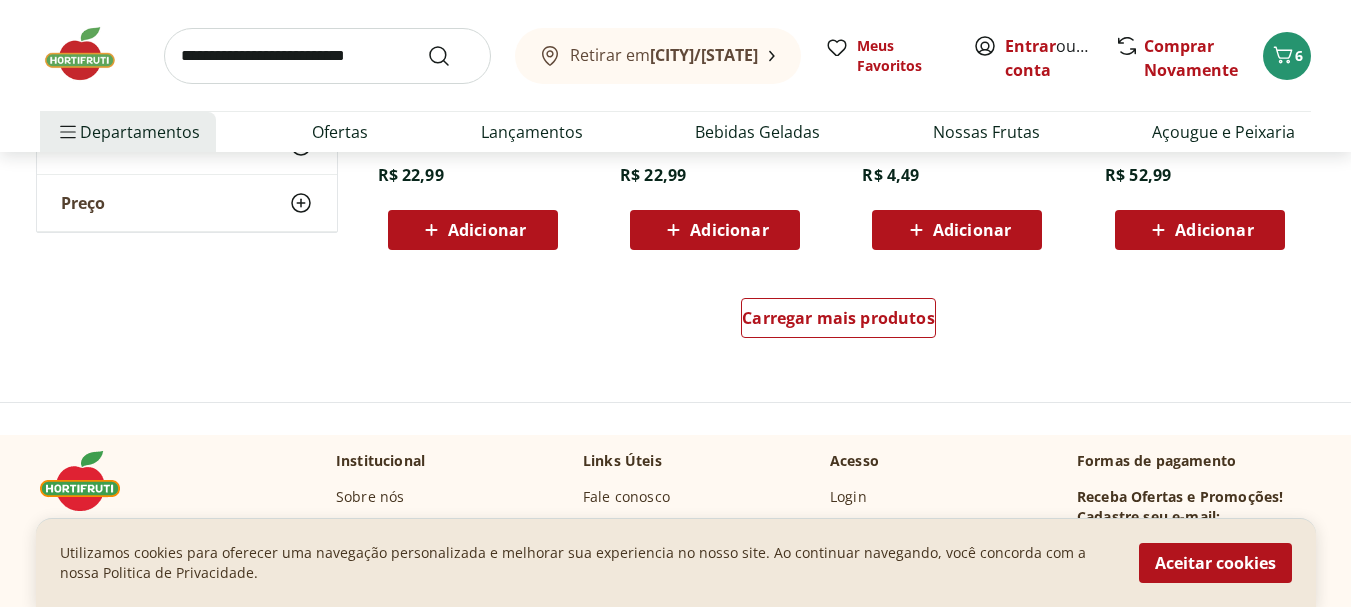 scroll, scrollTop: 10600, scrollLeft: 0, axis: vertical 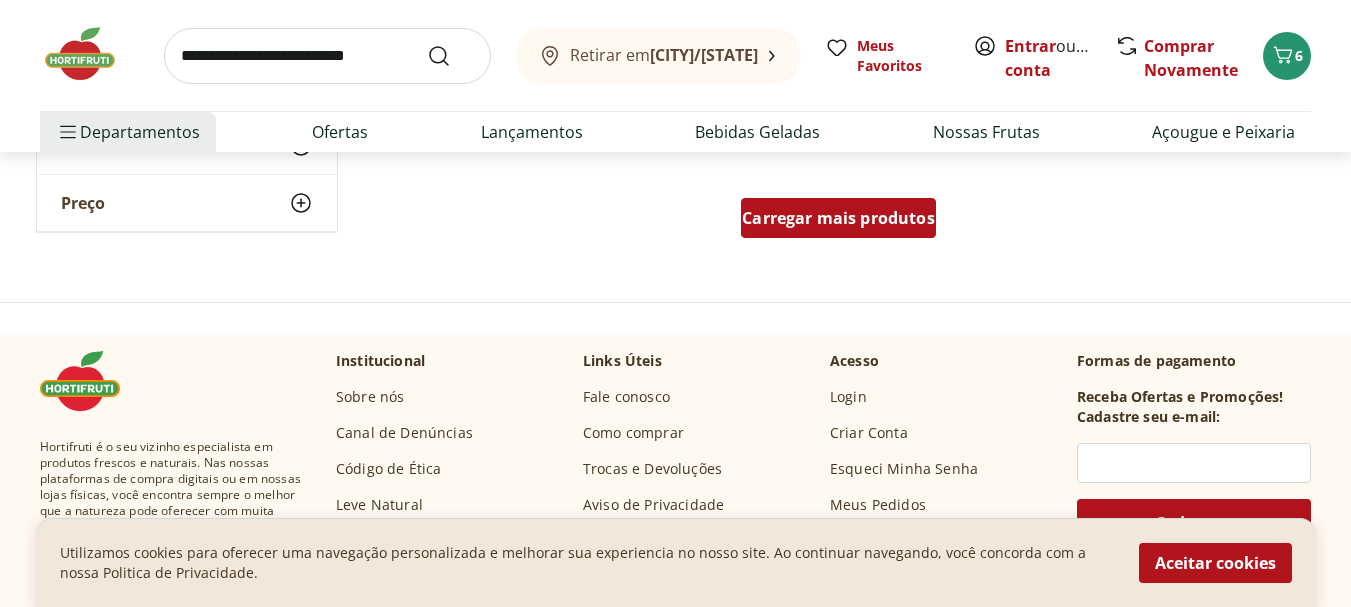 click on "Carregar mais produtos" at bounding box center (838, 218) 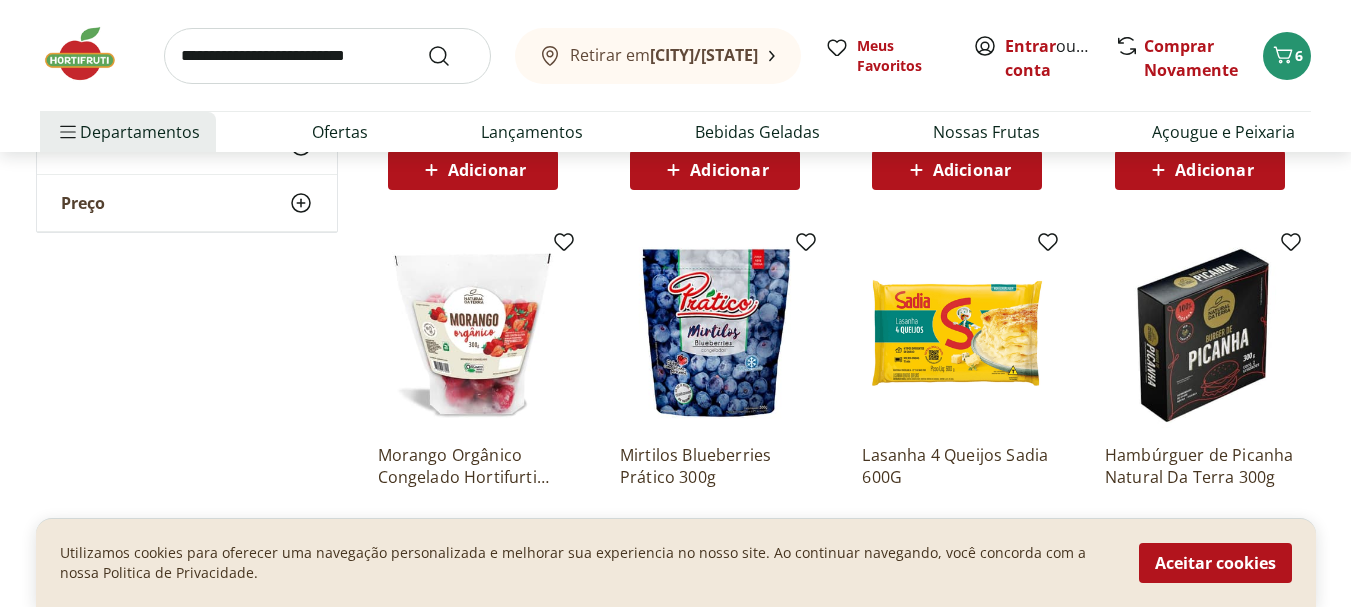 scroll, scrollTop: 3700, scrollLeft: 0, axis: vertical 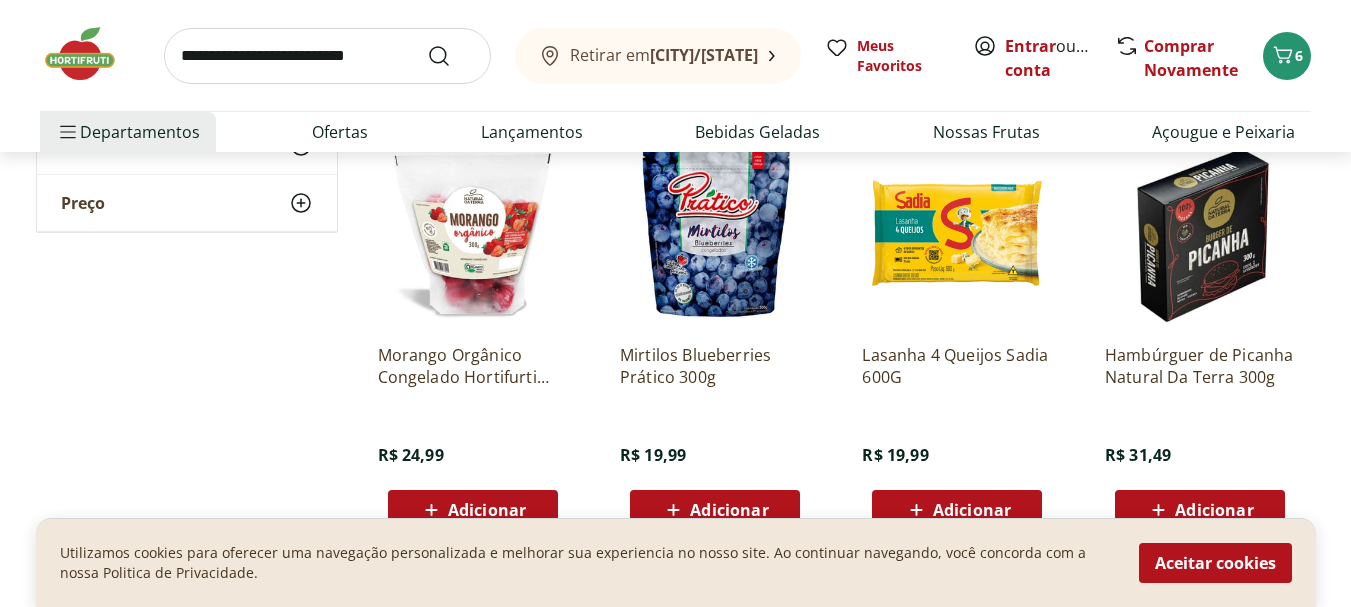 click on "Adicionar" at bounding box center (972, 510) 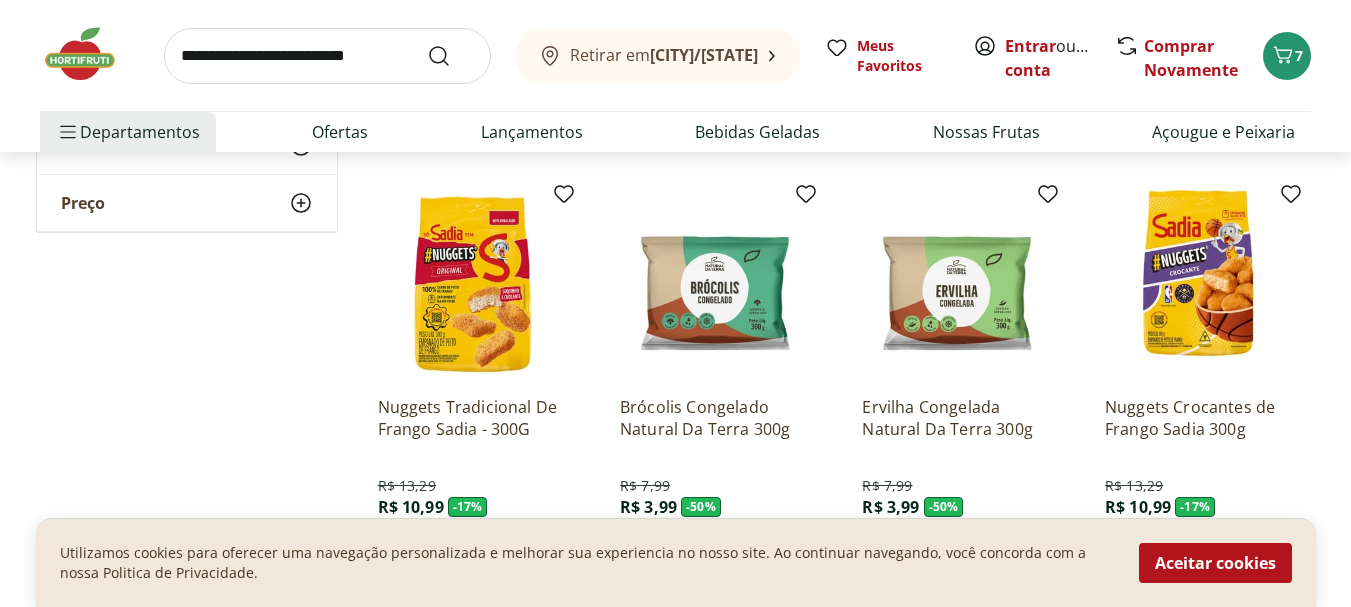 scroll, scrollTop: 0, scrollLeft: 0, axis: both 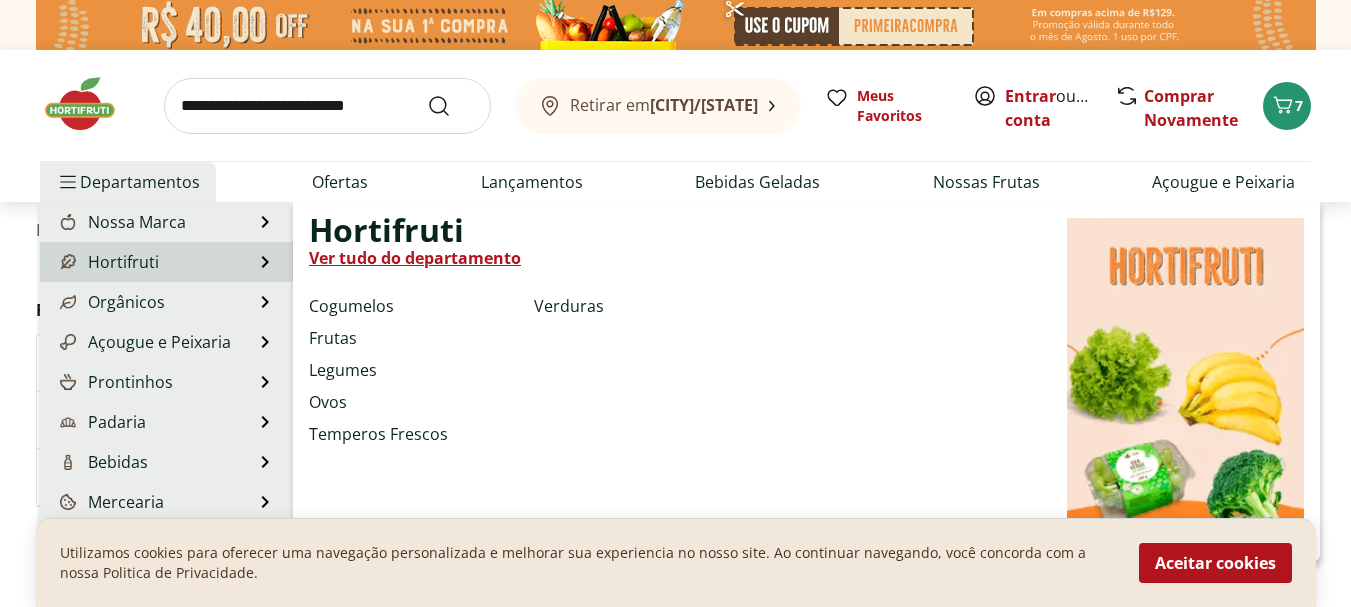 click on "Hortifruti" at bounding box center (107, 262) 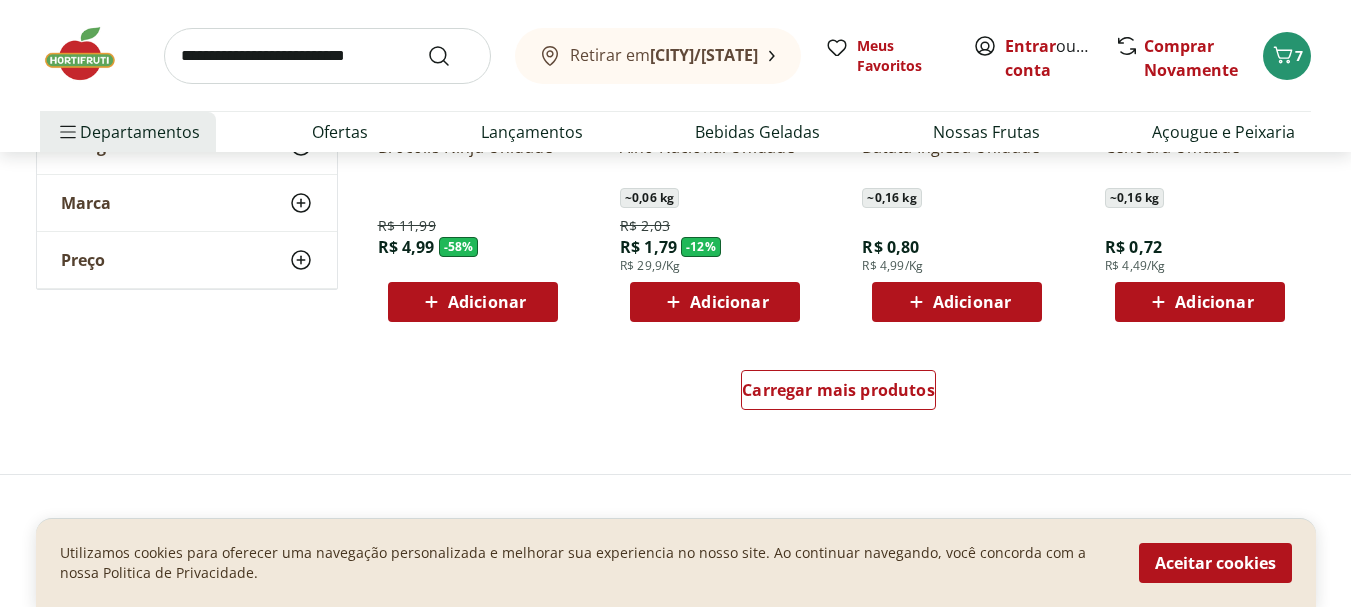 scroll, scrollTop: 1400, scrollLeft: 0, axis: vertical 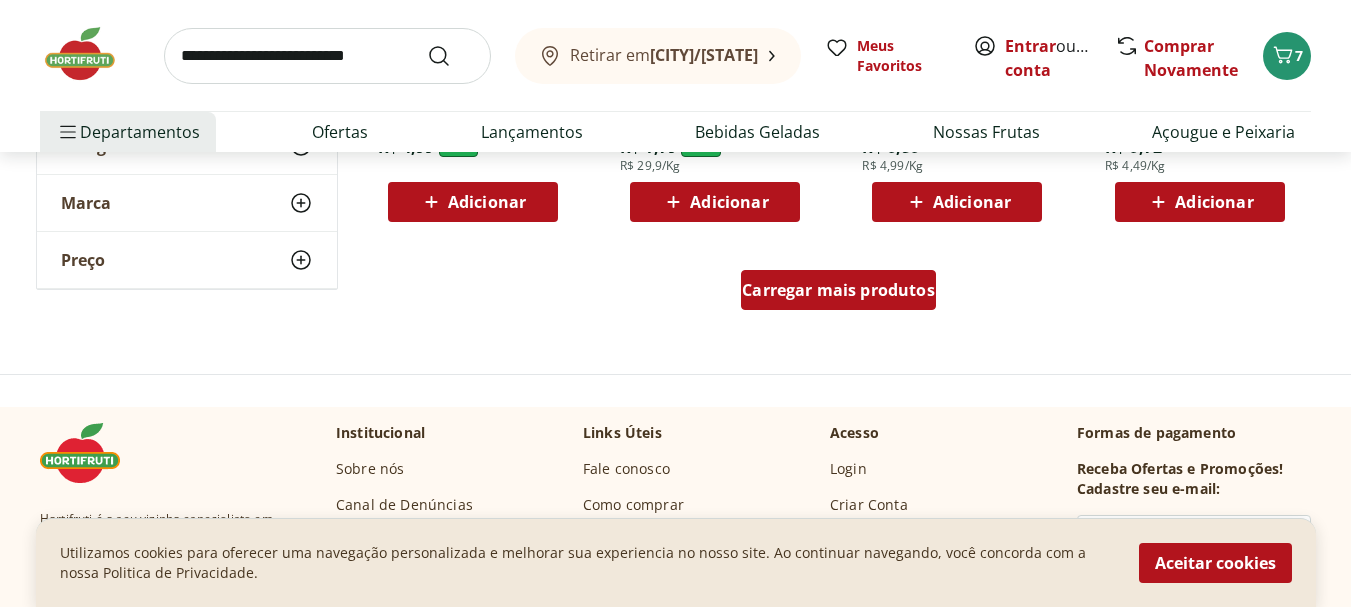 click on "Carregar mais produtos" at bounding box center [838, 290] 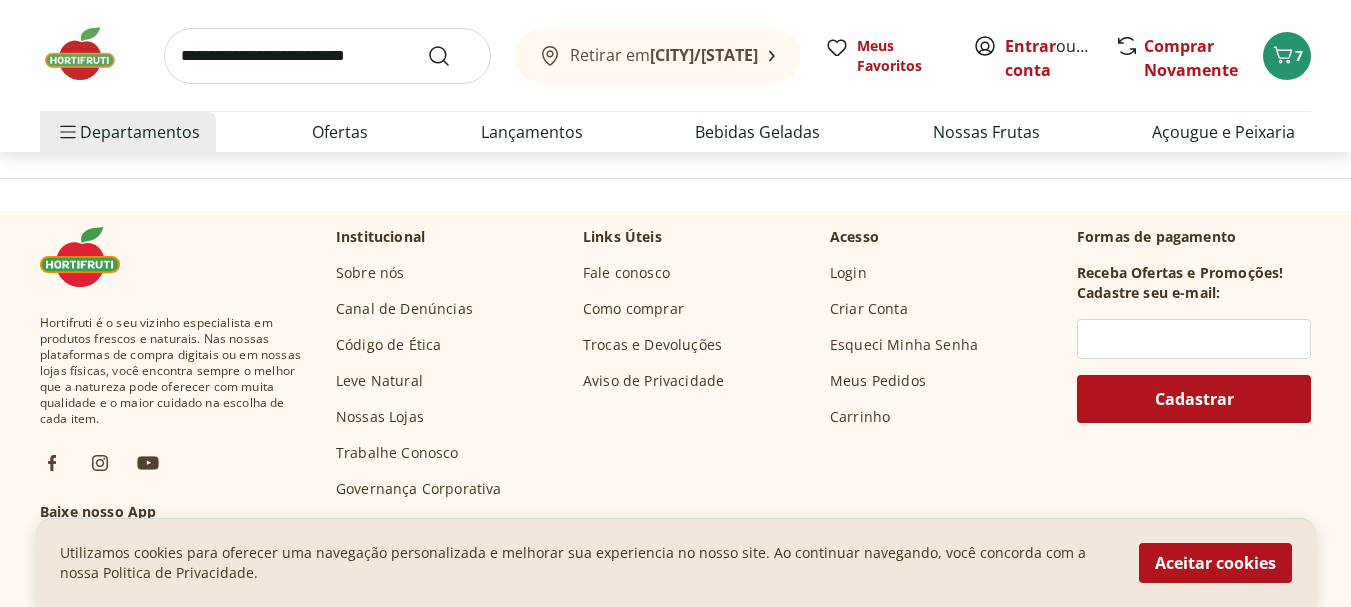 scroll, scrollTop: 2600, scrollLeft: 0, axis: vertical 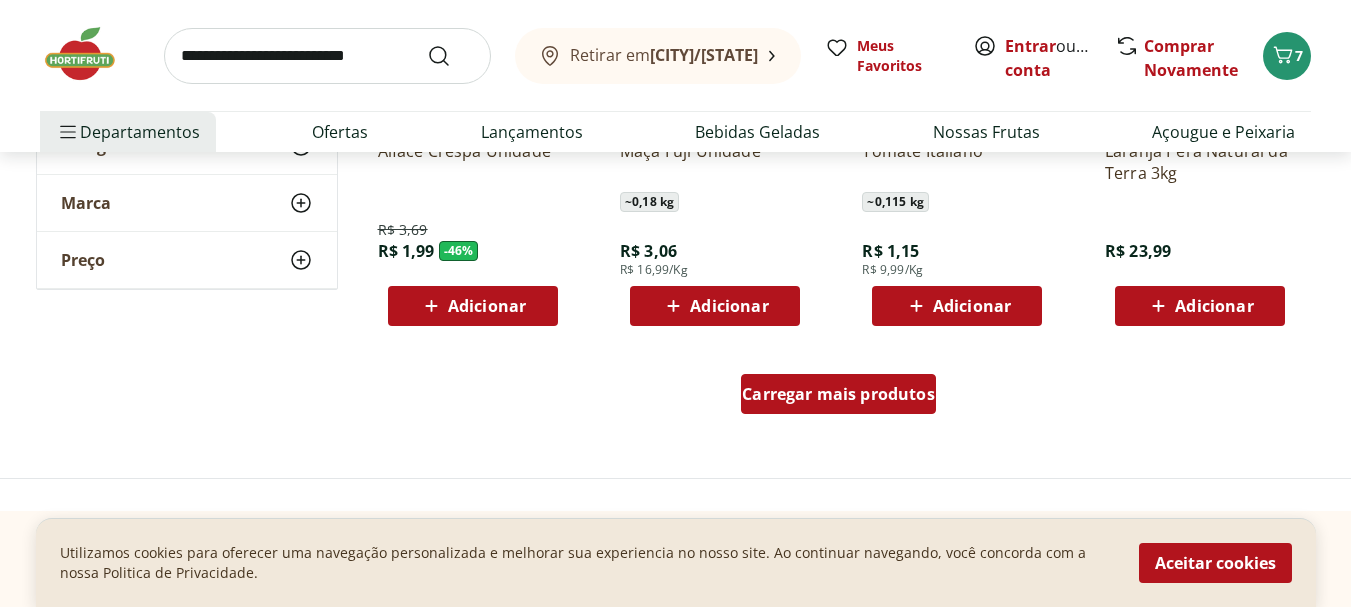 click on "Carregar mais produtos" at bounding box center [838, 394] 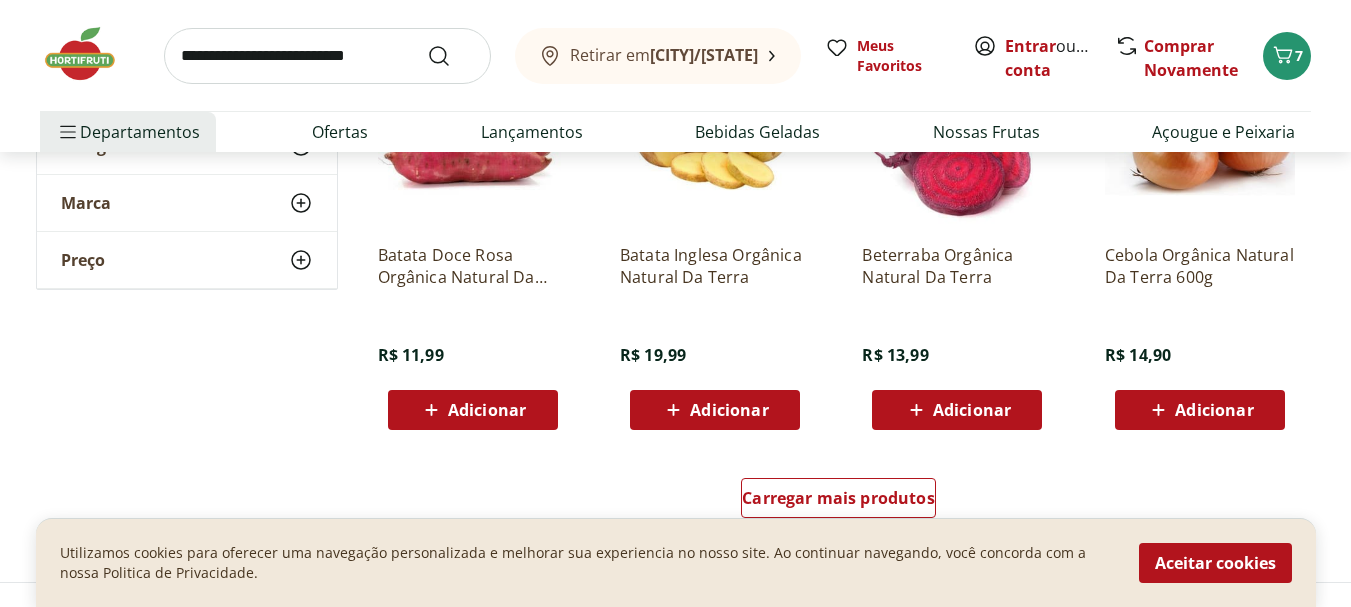 scroll, scrollTop: 4000, scrollLeft: 0, axis: vertical 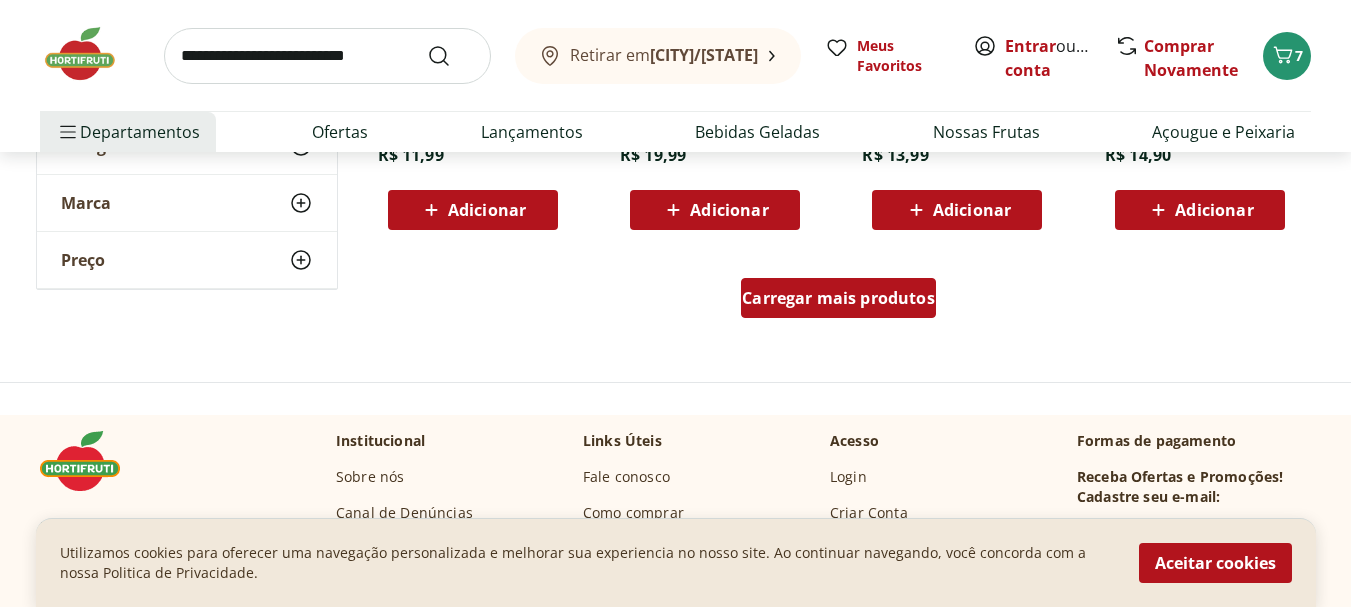 click on "Carregar mais produtos" at bounding box center [838, 298] 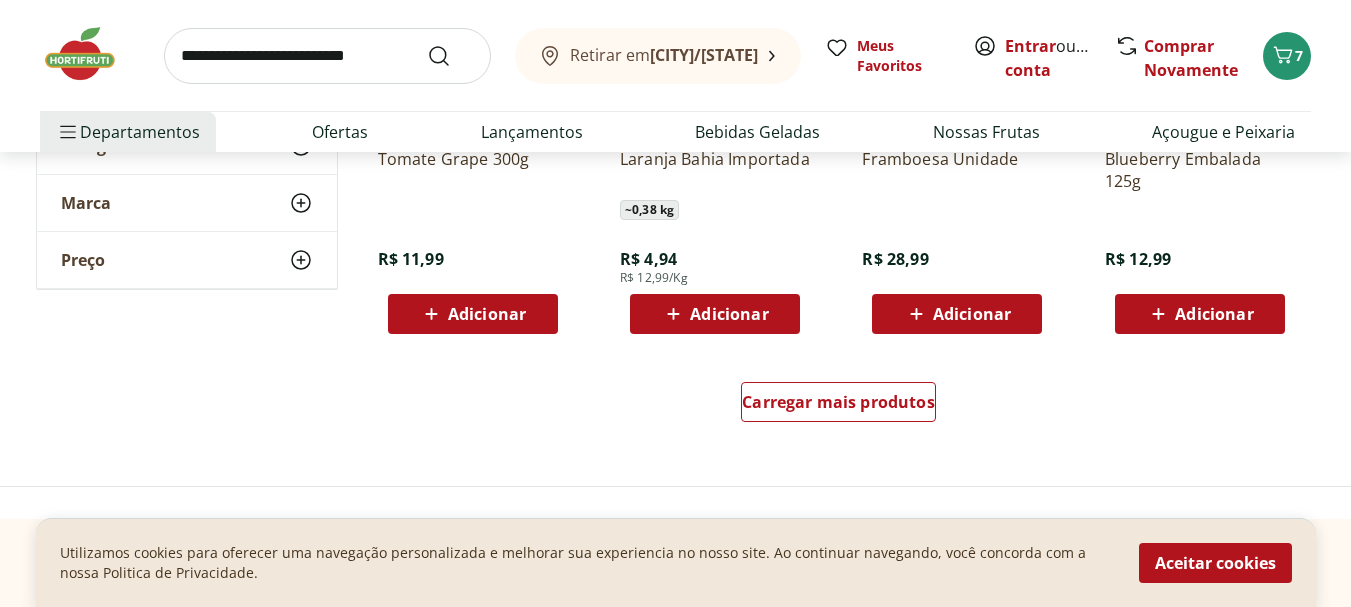 scroll, scrollTop: 5300, scrollLeft: 0, axis: vertical 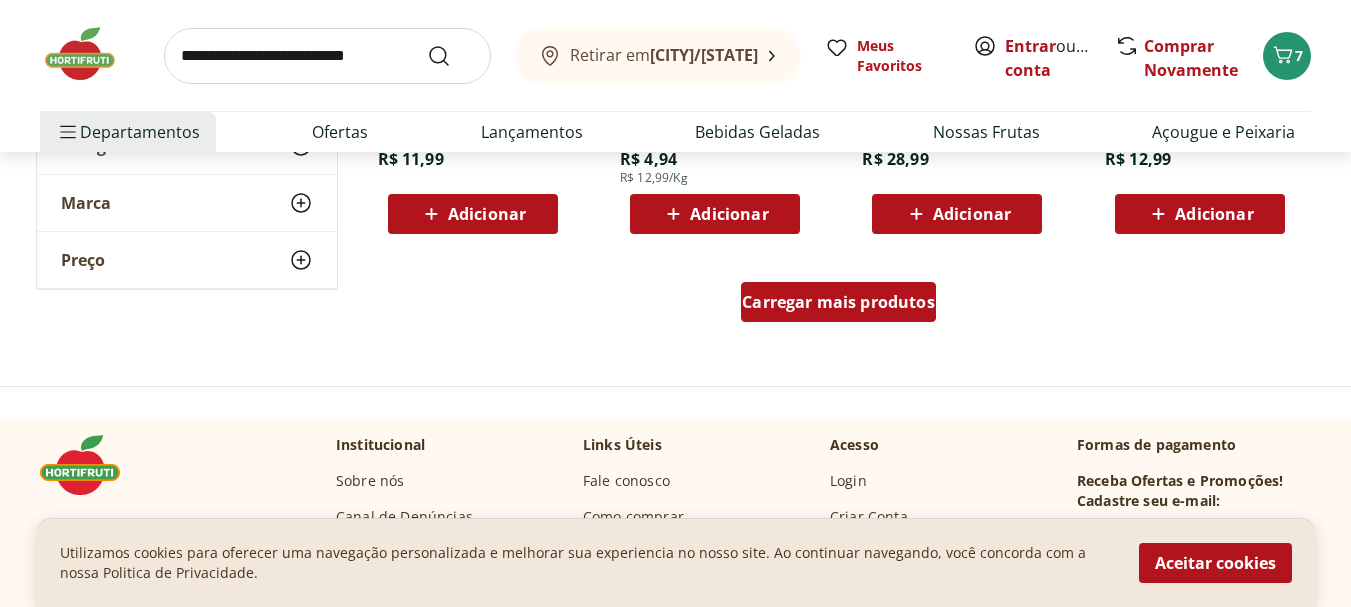 click on "Carregar mais produtos" at bounding box center (838, 302) 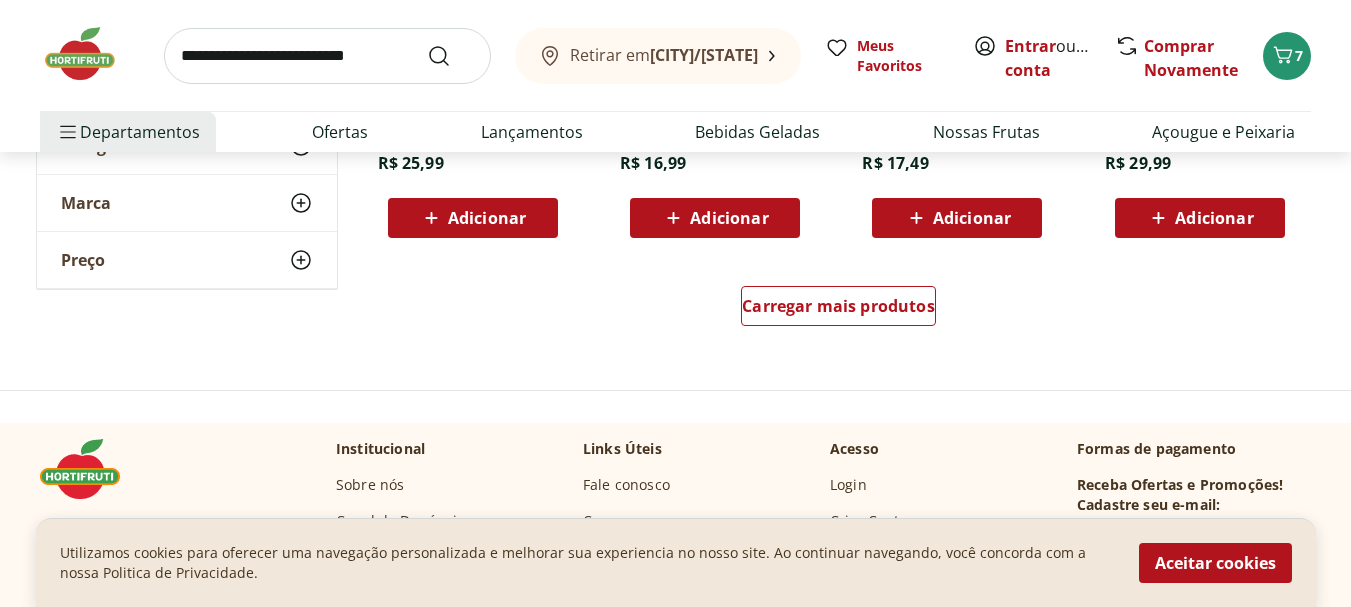 scroll, scrollTop: 6700, scrollLeft: 0, axis: vertical 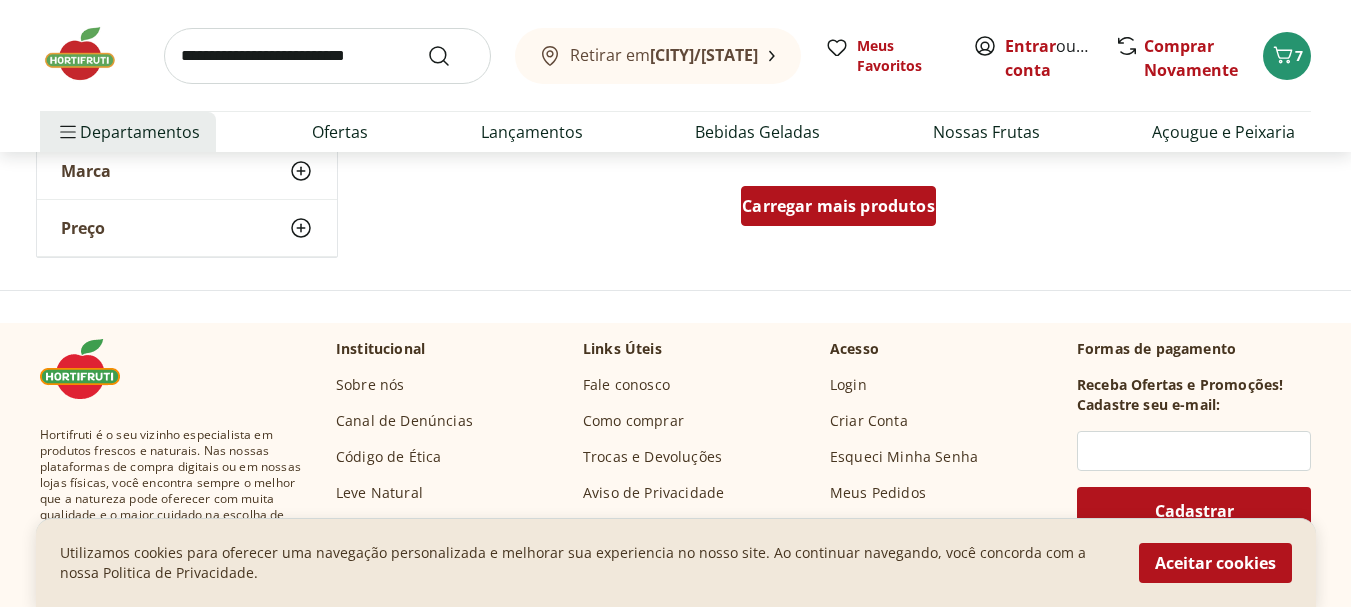 click on "Carregar mais produtos" at bounding box center [838, 206] 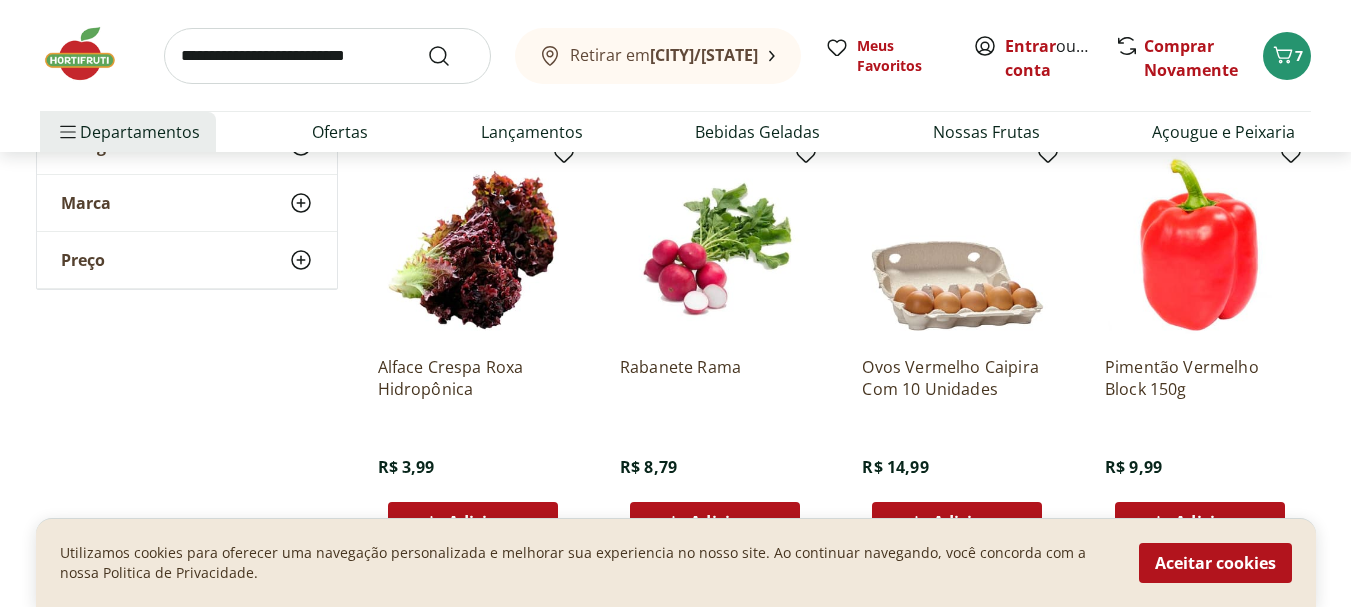 scroll, scrollTop: 8000, scrollLeft: 0, axis: vertical 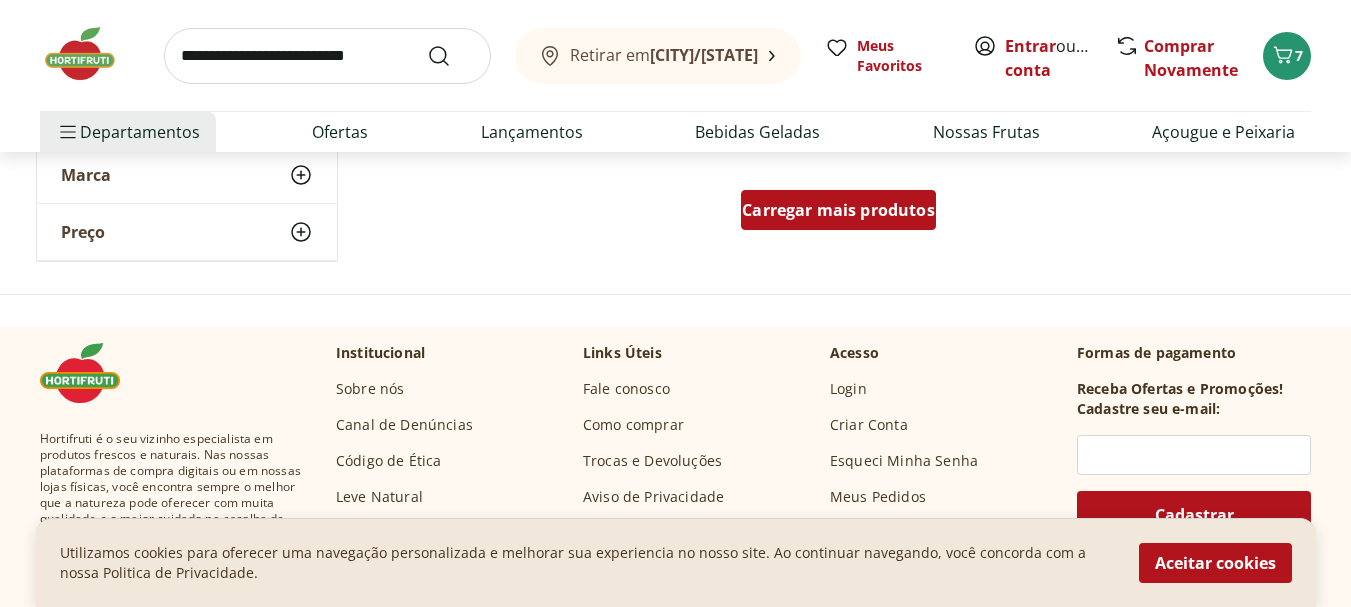 click on "Carregar mais produtos" at bounding box center (838, 210) 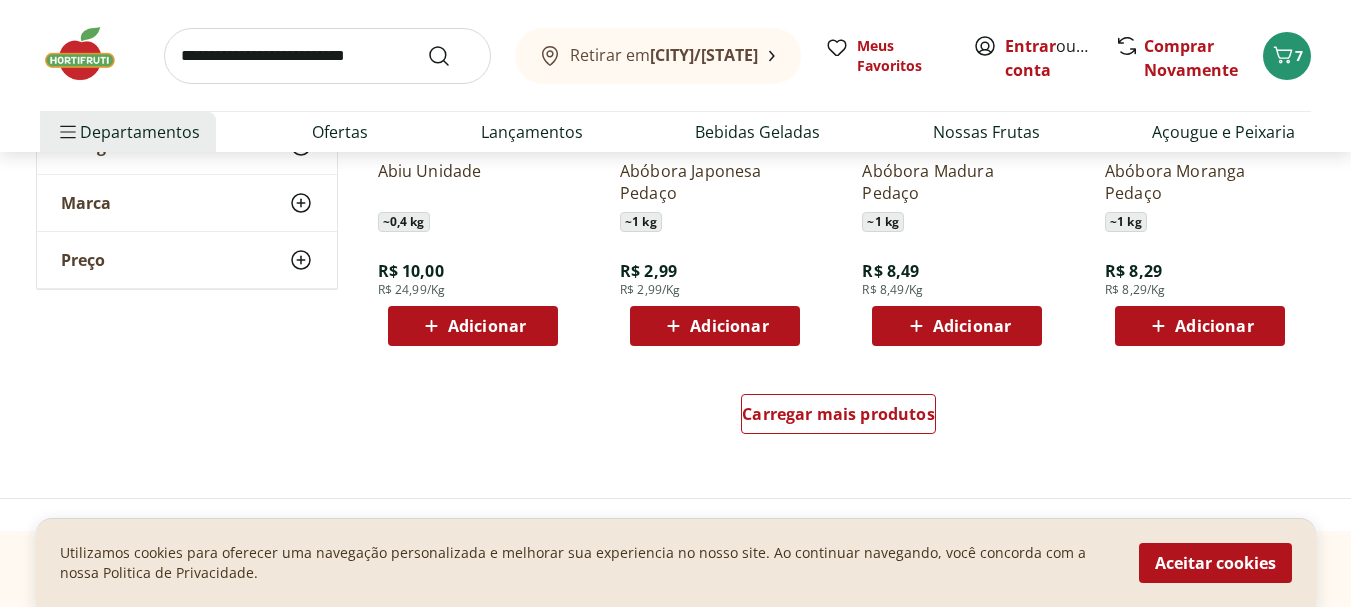 scroll, scrollTop: 9300, scrollLeft: 0, axis: vertical 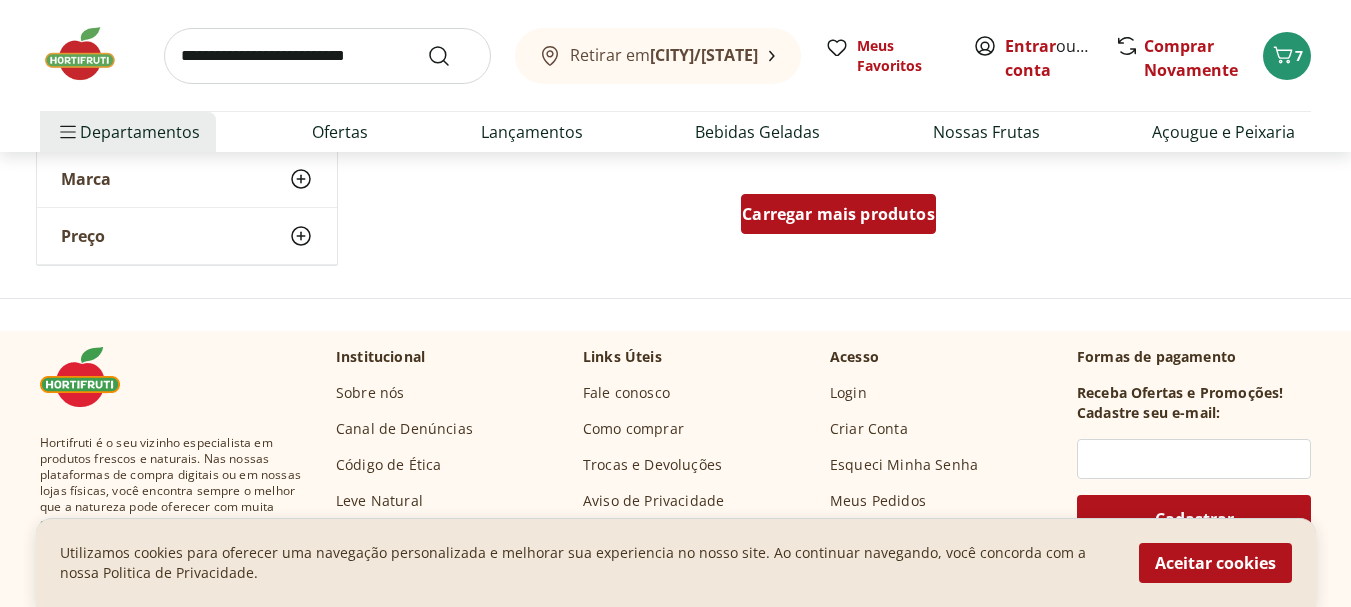 click on "Carregar mais produtos" at bounding box center (838, 214) 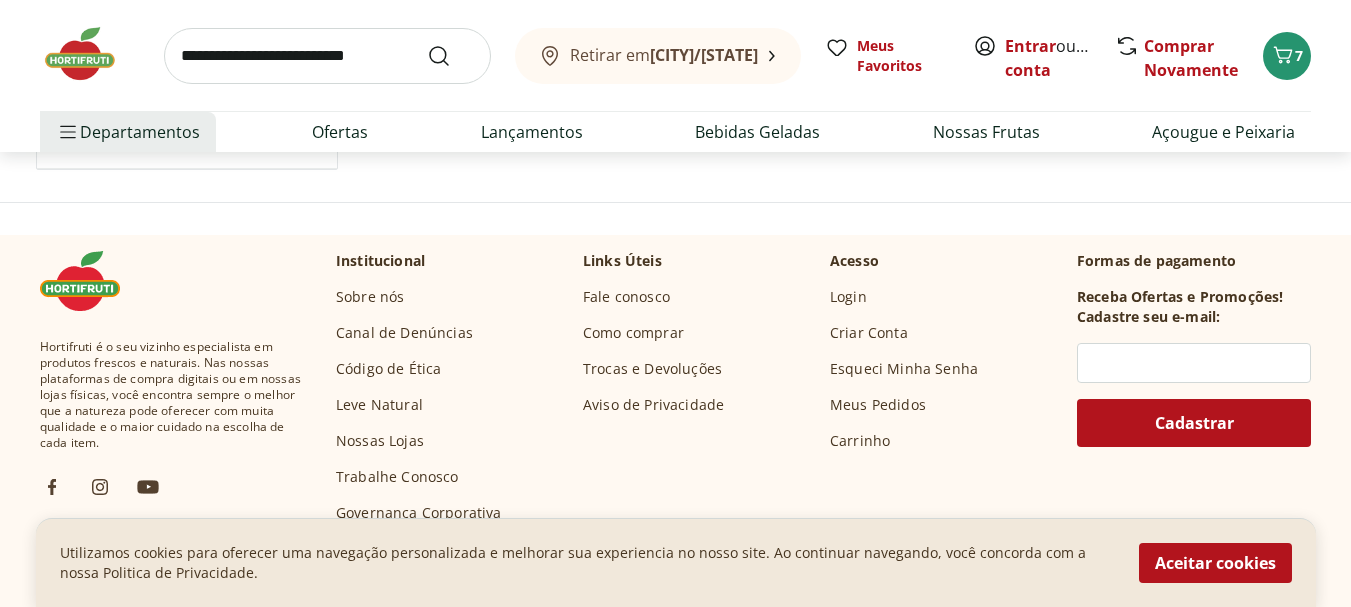 scroll, scrollTop: 10500, scrollLeft: 0, axis: vertical 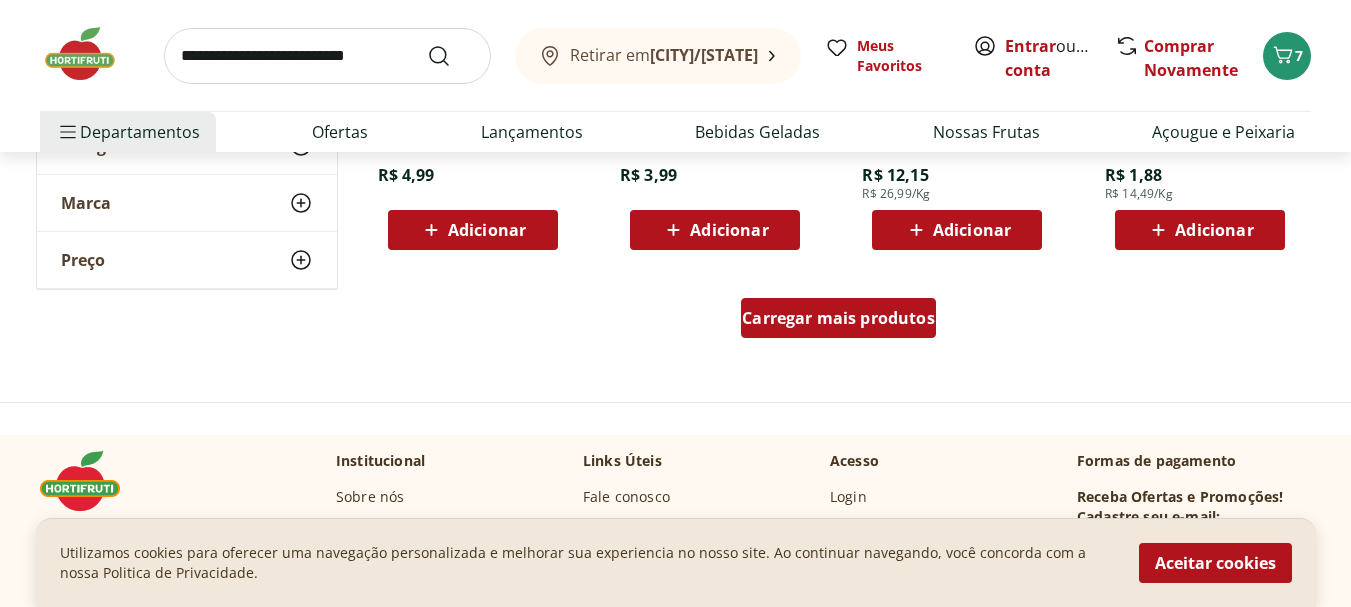 click on "Carregar mais produtos" at bounding box center (838, 318) 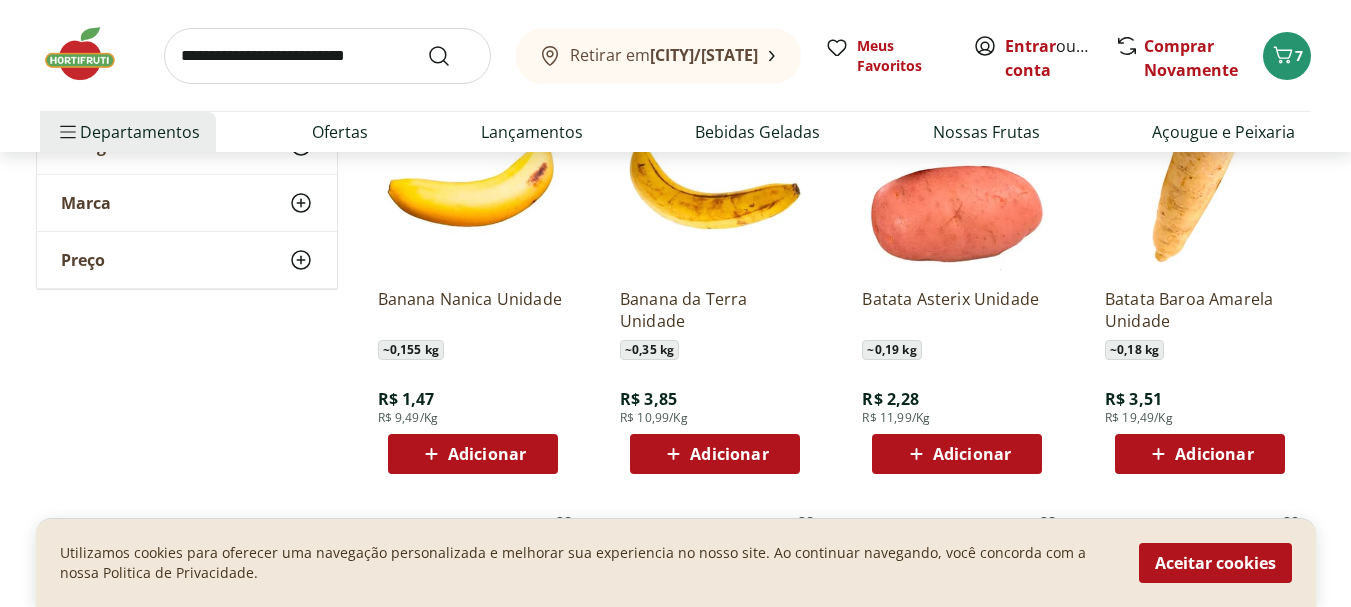 scroll, scrollTop: 10600, scrollLeft: 0, axis: vertical 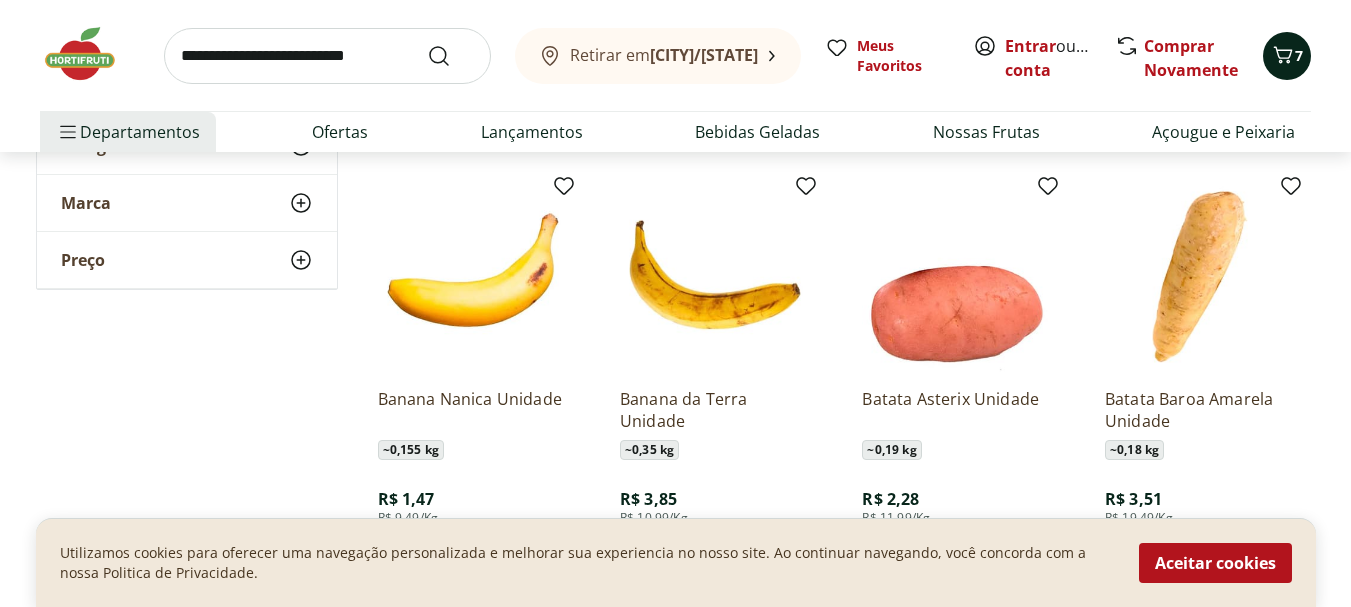 click on "7" at bounding box center (1287, 56) 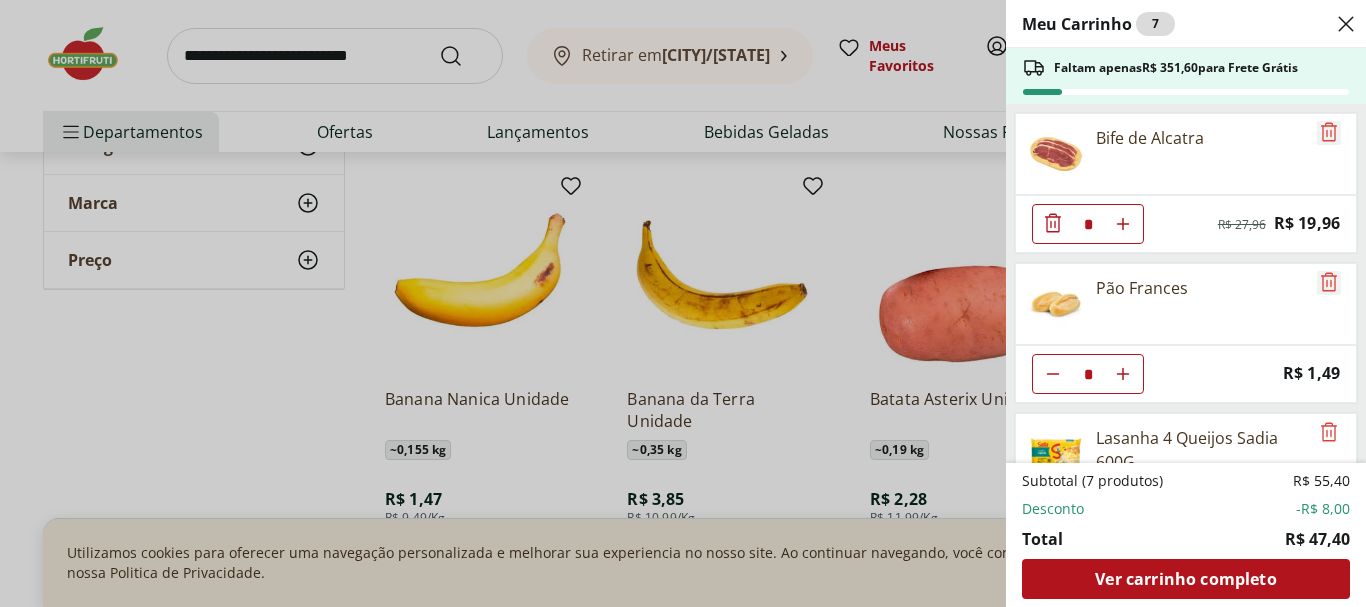 click 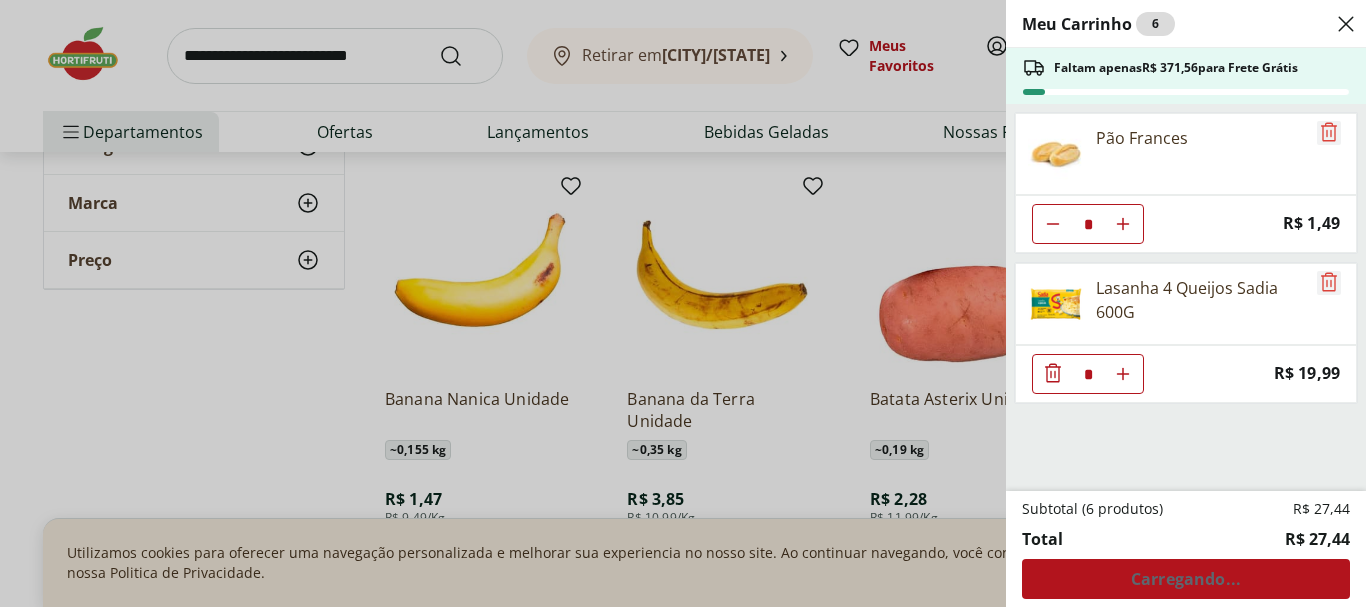 click 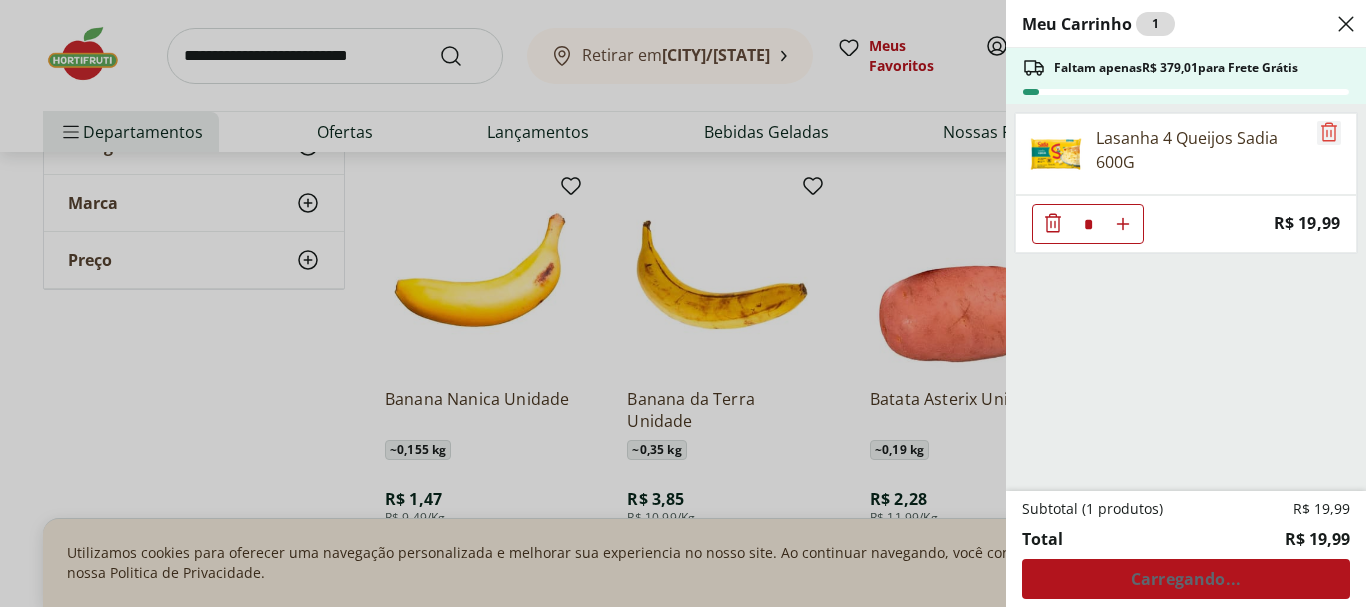 click 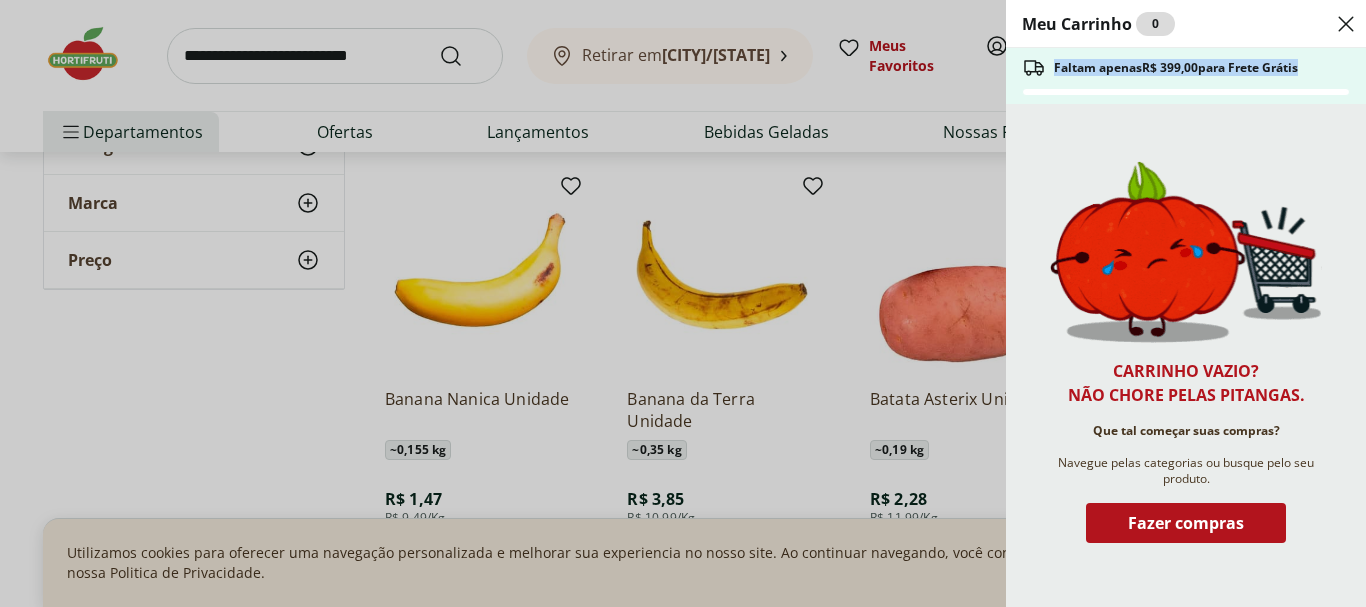 click on "Carrinho vazio?   Não chore pelas pitangas. Que tal começar suas compras? Navegue pelas categorias ou busque pelo seu produto. Fazer compras" at bounding box center (1186, 355) 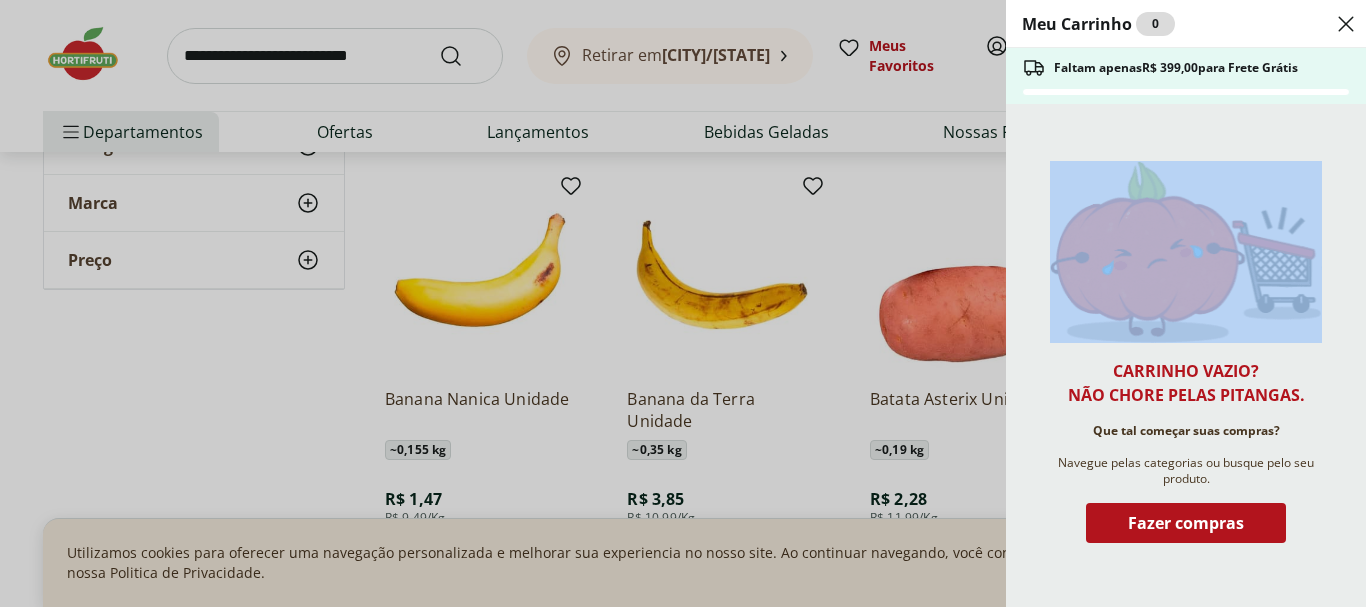 click on "Carrinho vazio?   Não chore pelas pitangas. Que tal começar suas compras? Navegue pelas categorias ou busque pelo seu produto. Fazer compras" at bounding box center [1186, 355] 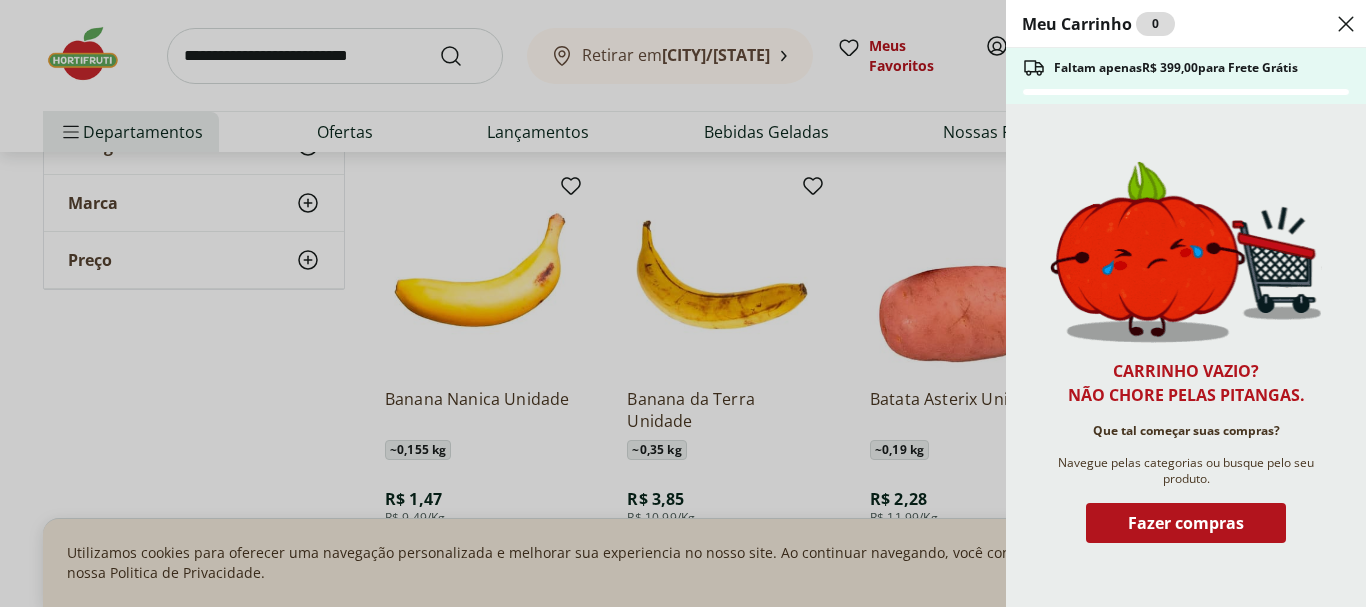 click on "Meu Carrinho 0 Faltam apenas  R$ 399,00  para Frete Grátis Carrinho vazio?   Não chore pelas pitangas. Que tal começar suas compras? Navegue pelas categorias ou busque pelo seu produto. Fazer compras" at bounding box center (683, 303) 